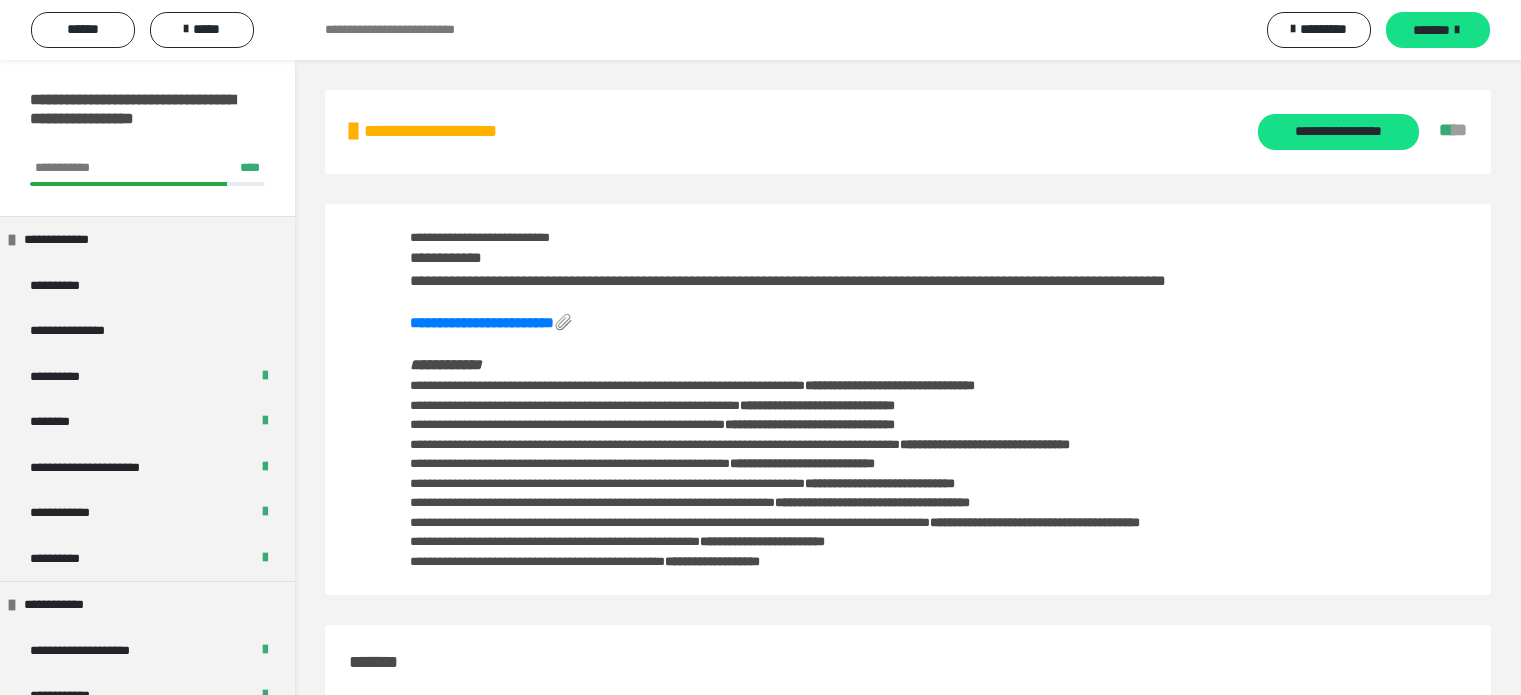scroll, scrollTop: 2236, scrollLeft: 0, axis: vertical 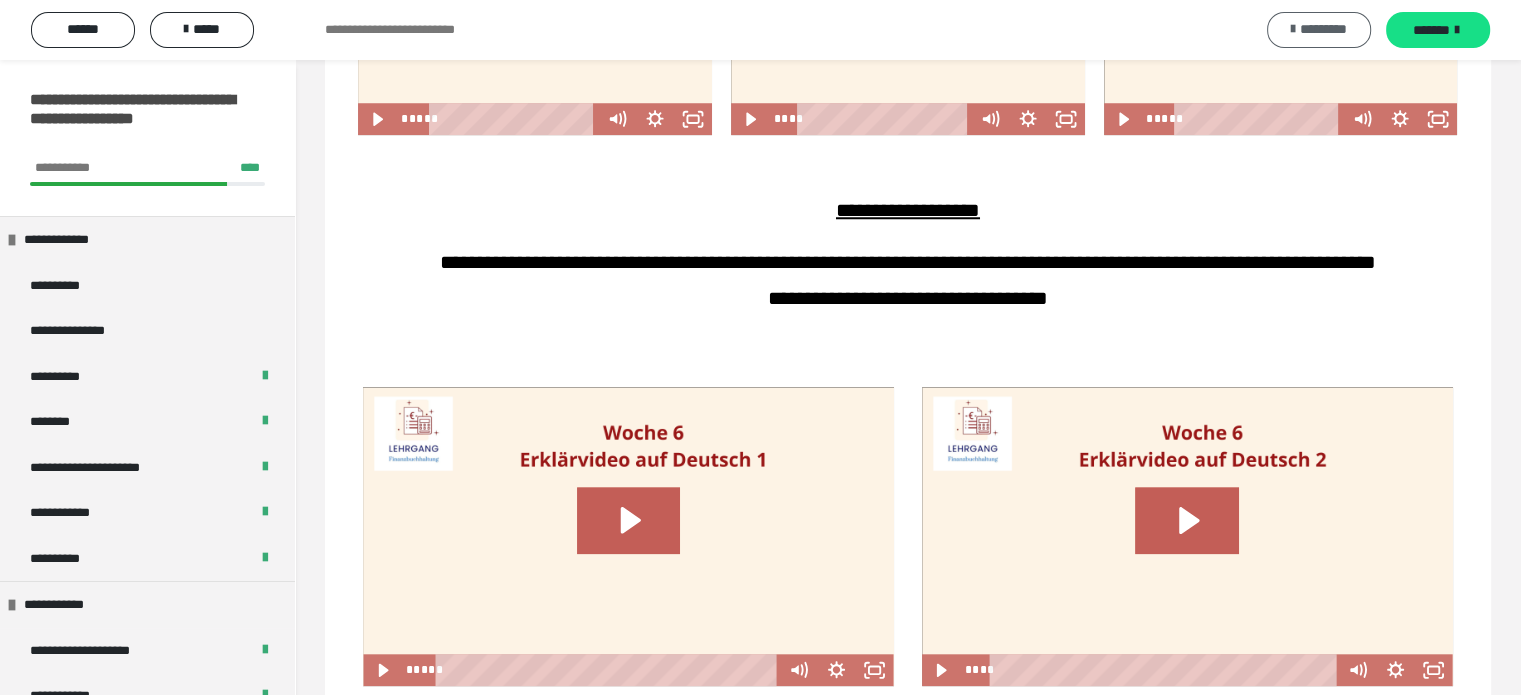 click on "*********" at bounding box center [1323, 29] 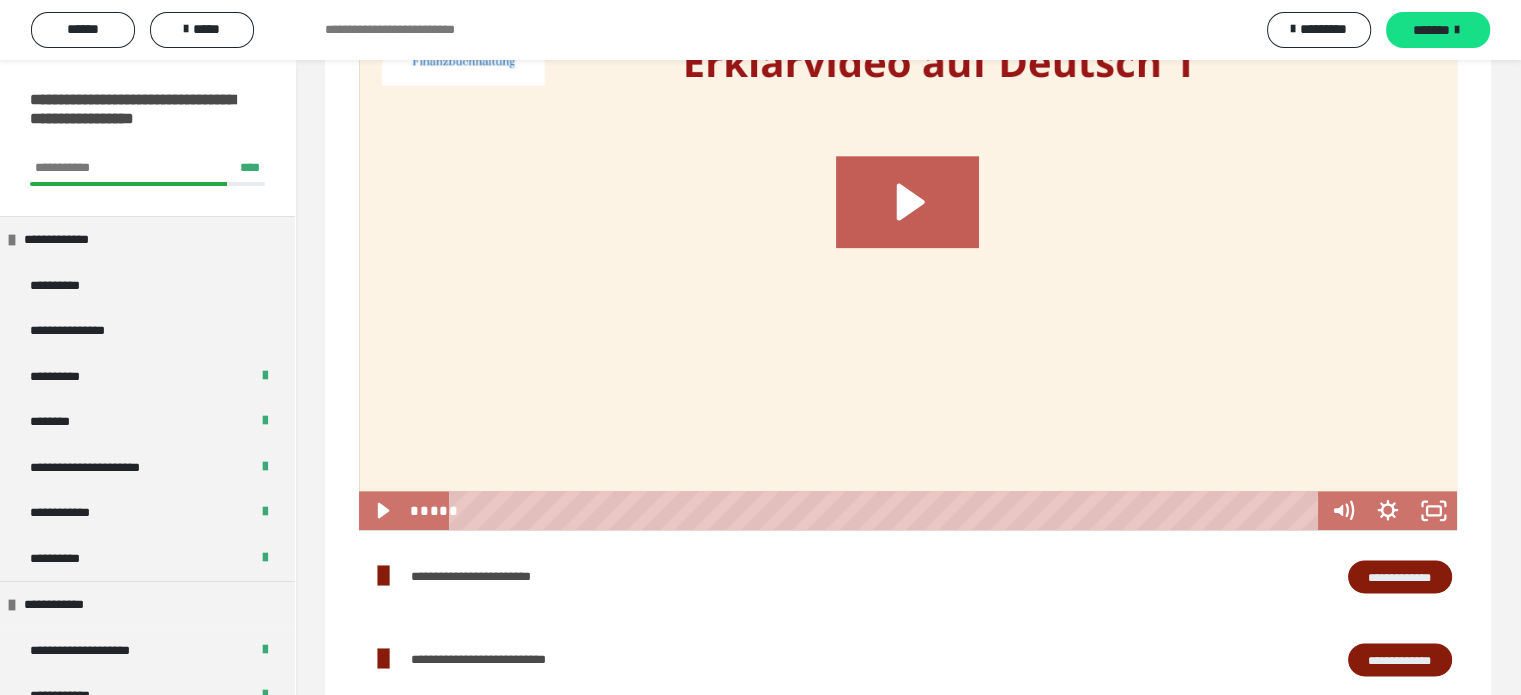 scroll, scrollTop: 2268, scrollLeft: 0, axis: vertical 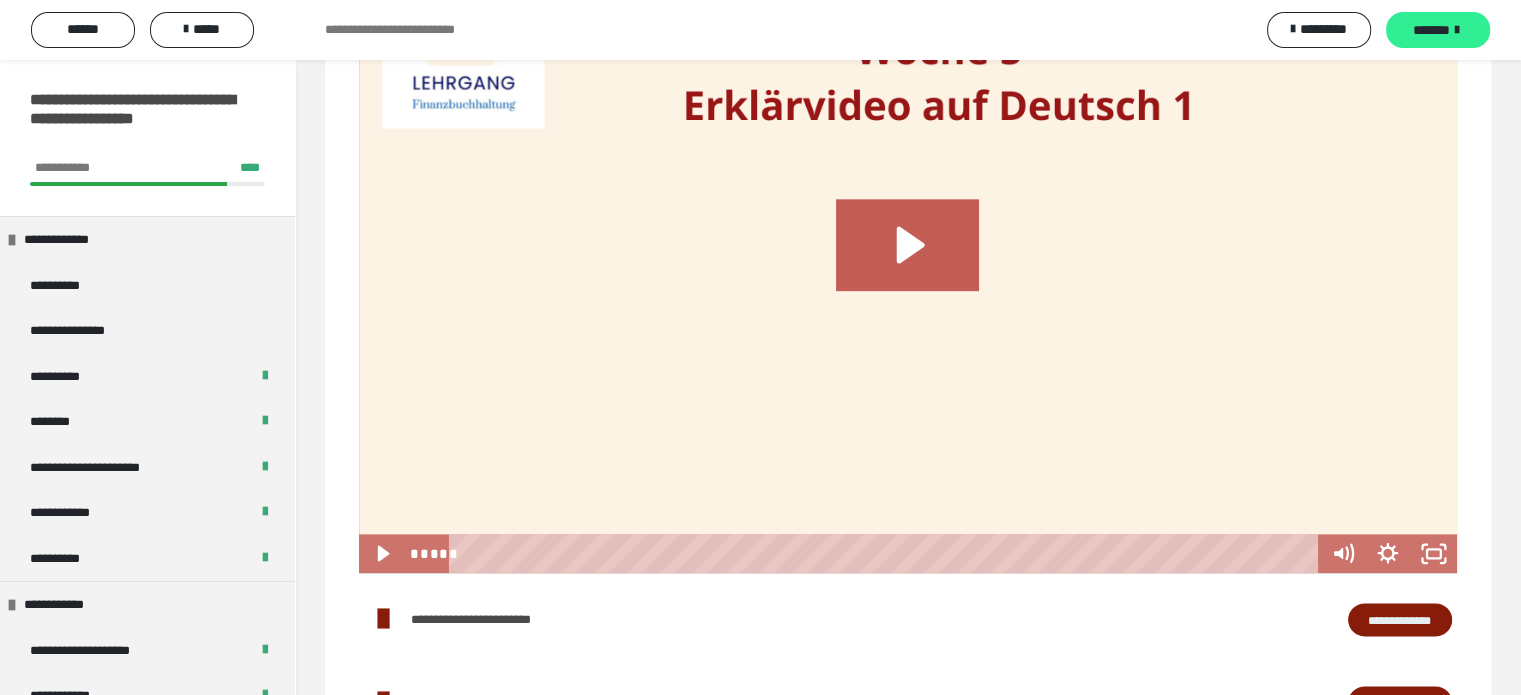click on "*******" at bounding box center [1438, 30] 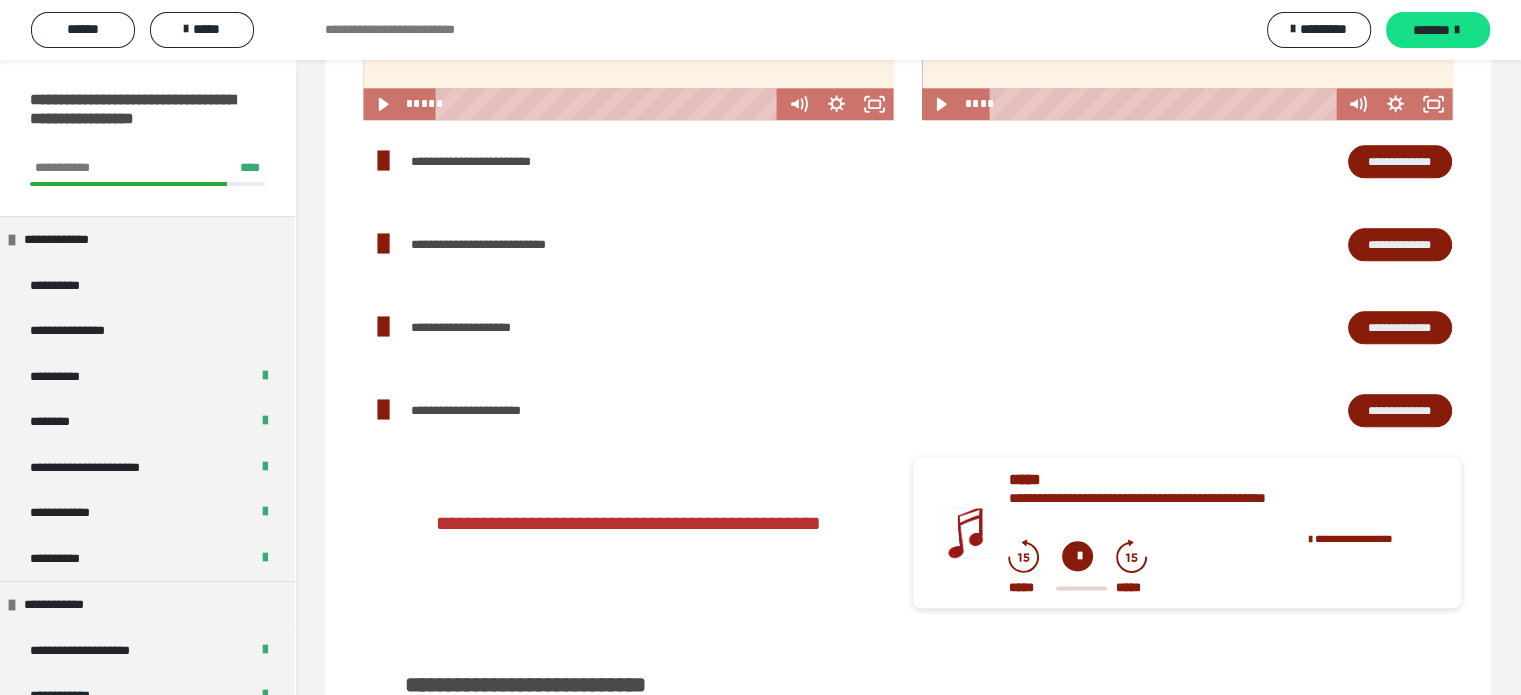 scroll, scrollTop: 2336, scrollLeft: 0, axis: vertical 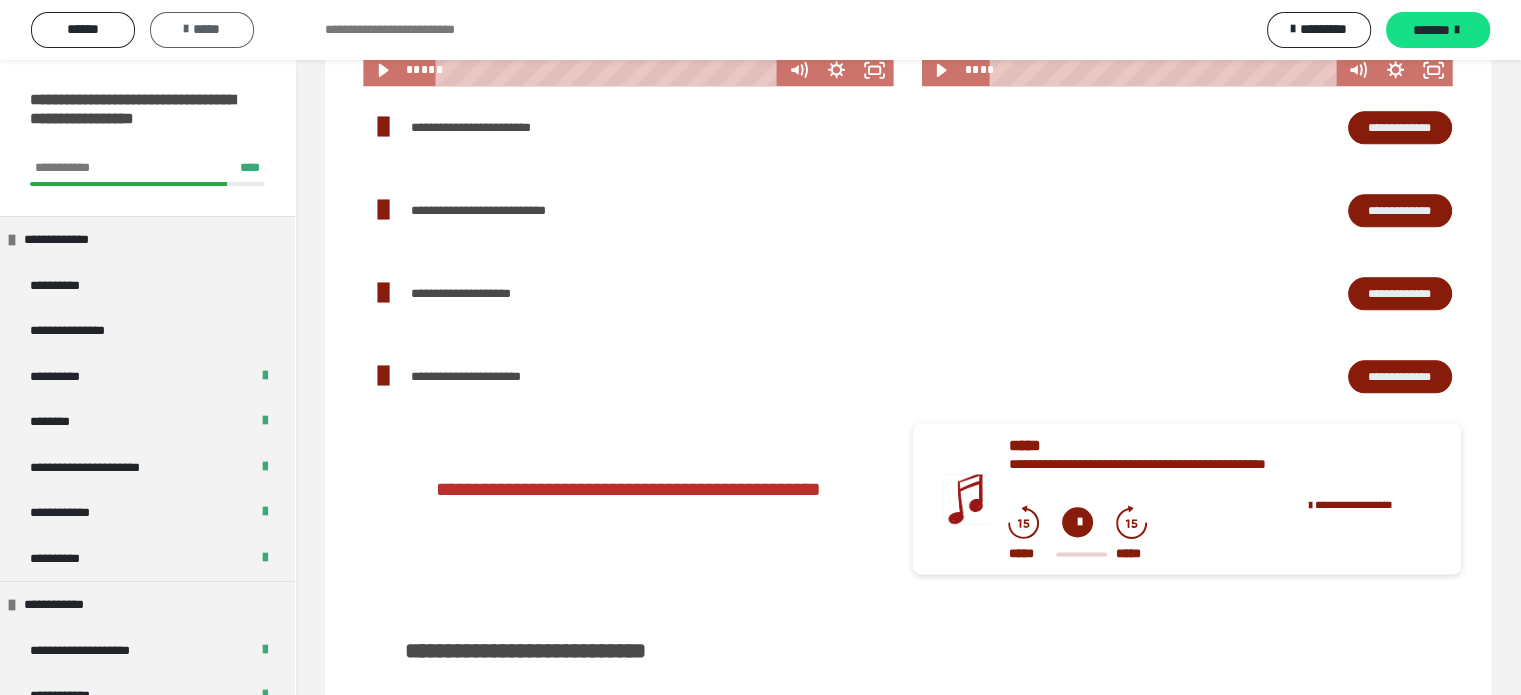 click on "*****" at bounding box center (202, 29) 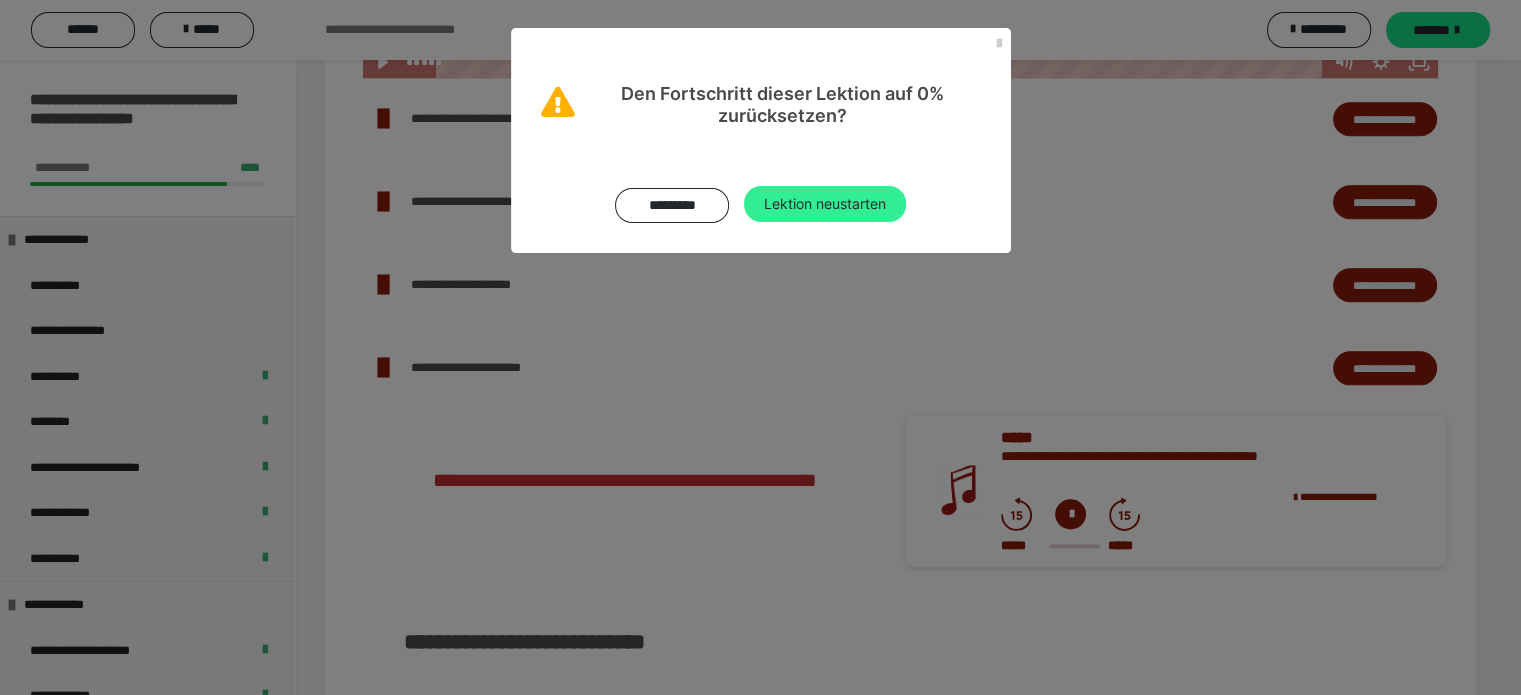 click on "Lektion neustarten" at bounding box center (825, 204) 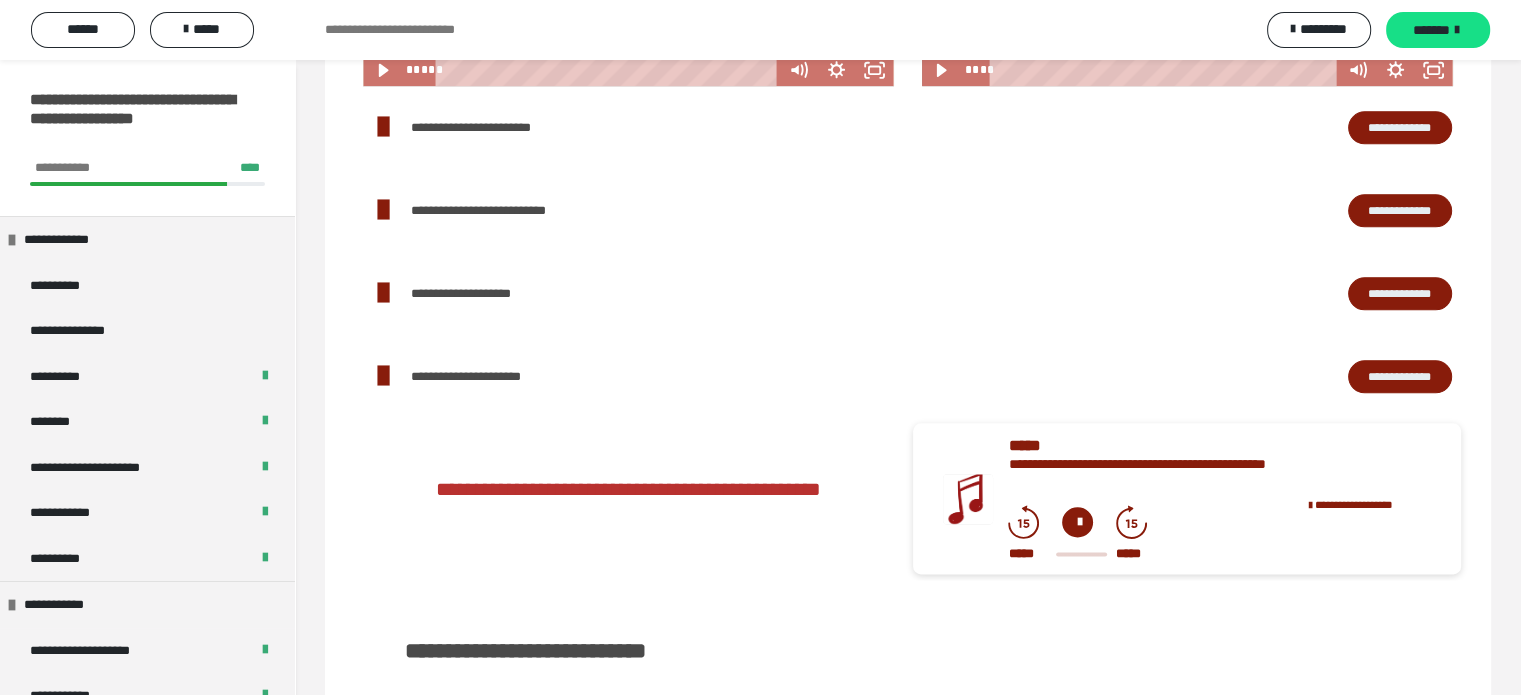 scroll, scrollTop: 0, scrollLeft: 0, axis: both 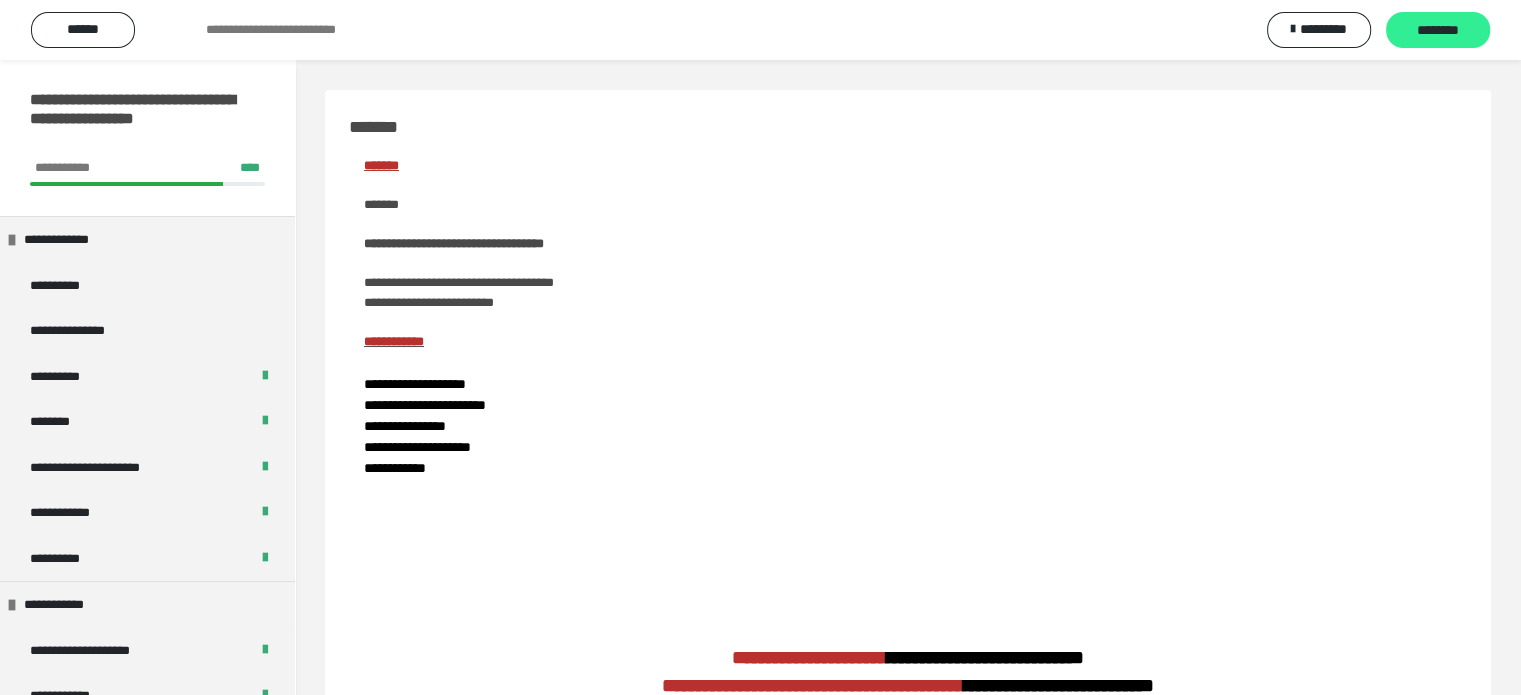 click on "********" at bounding box center (1438, 31) 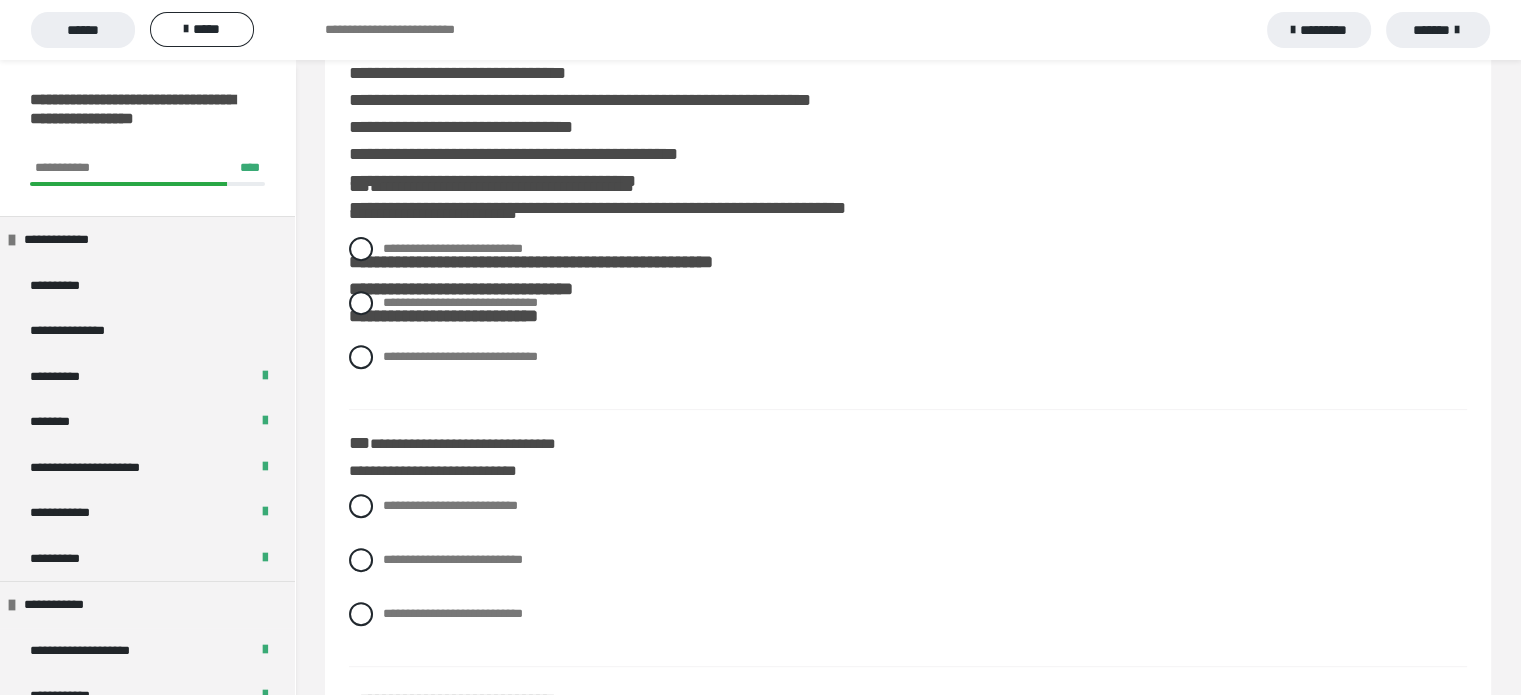 scroll, scrollTop: 876, scrollLeft: 0, axis: vertical 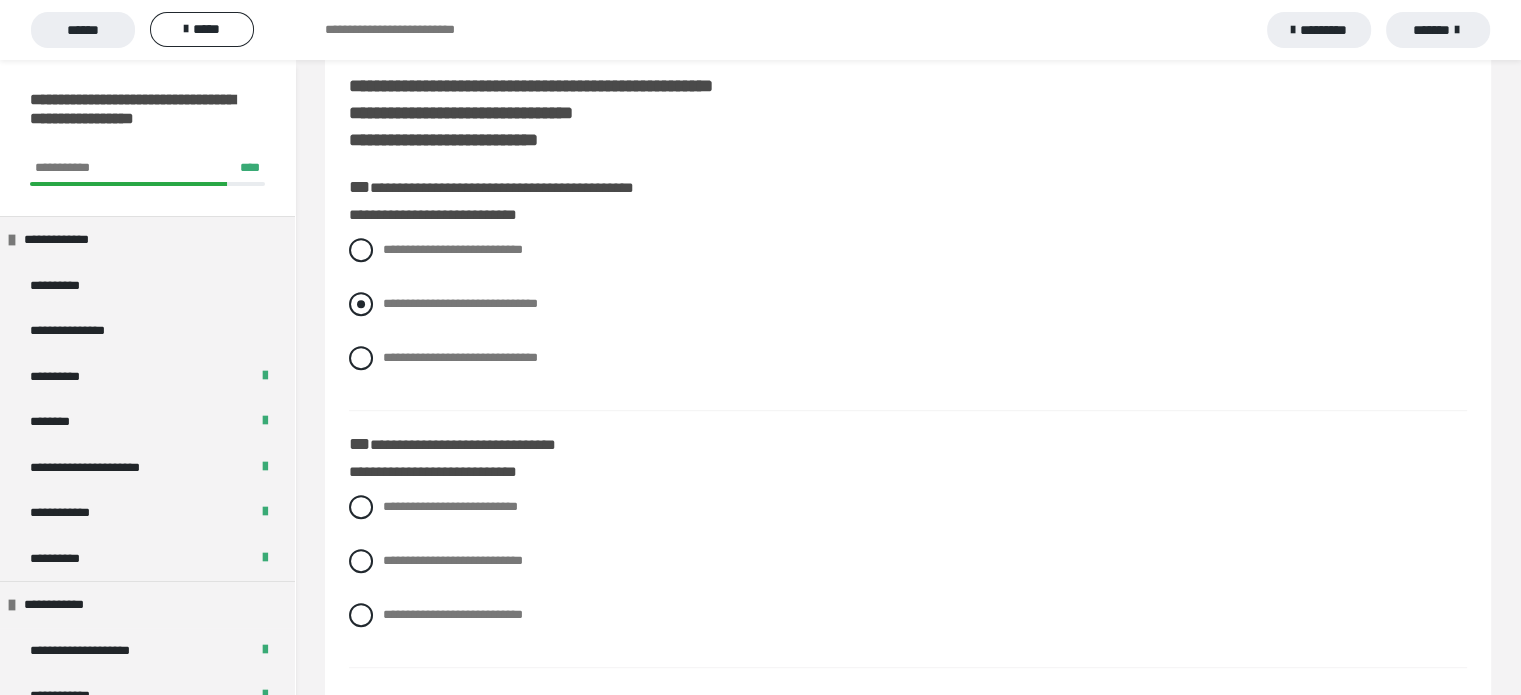 click on "**********" at bounding box center (460, 303) 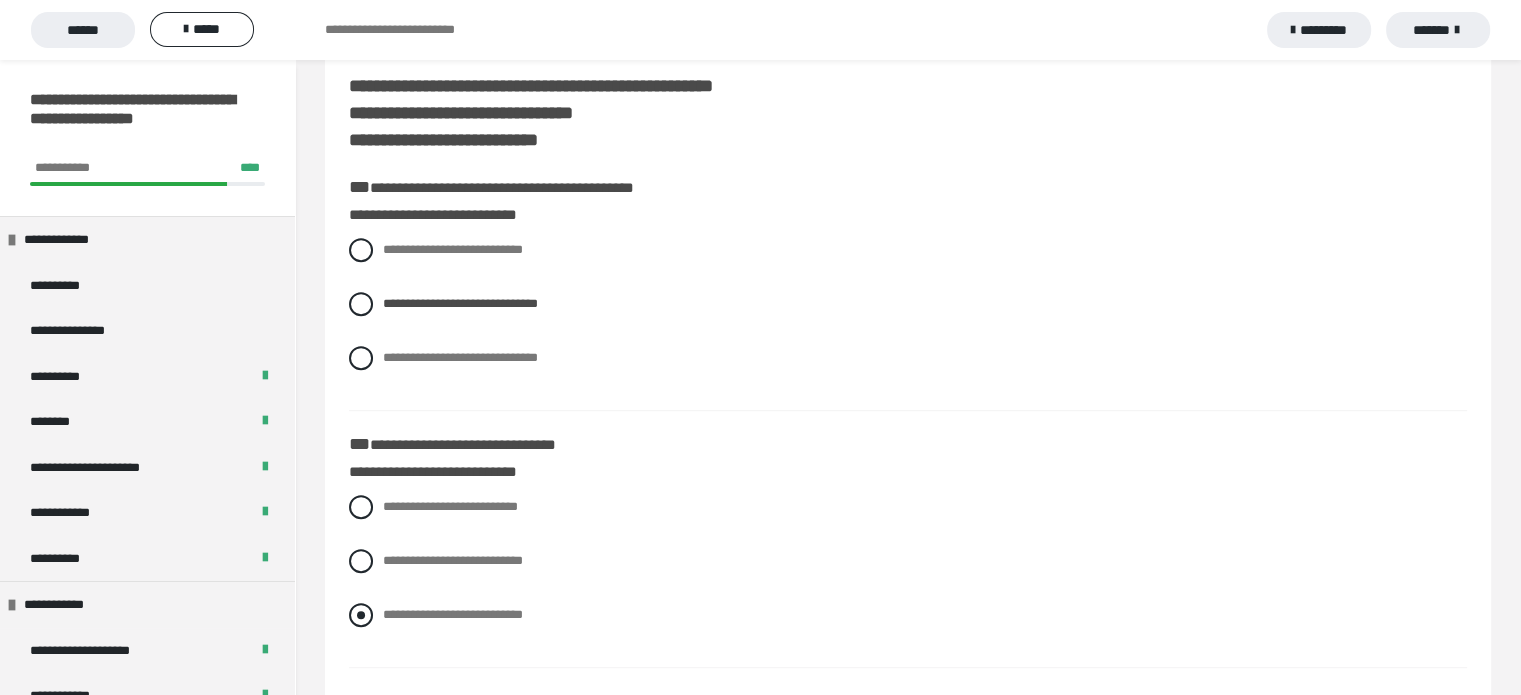 click on "**********" at bounding box center (453, 614) 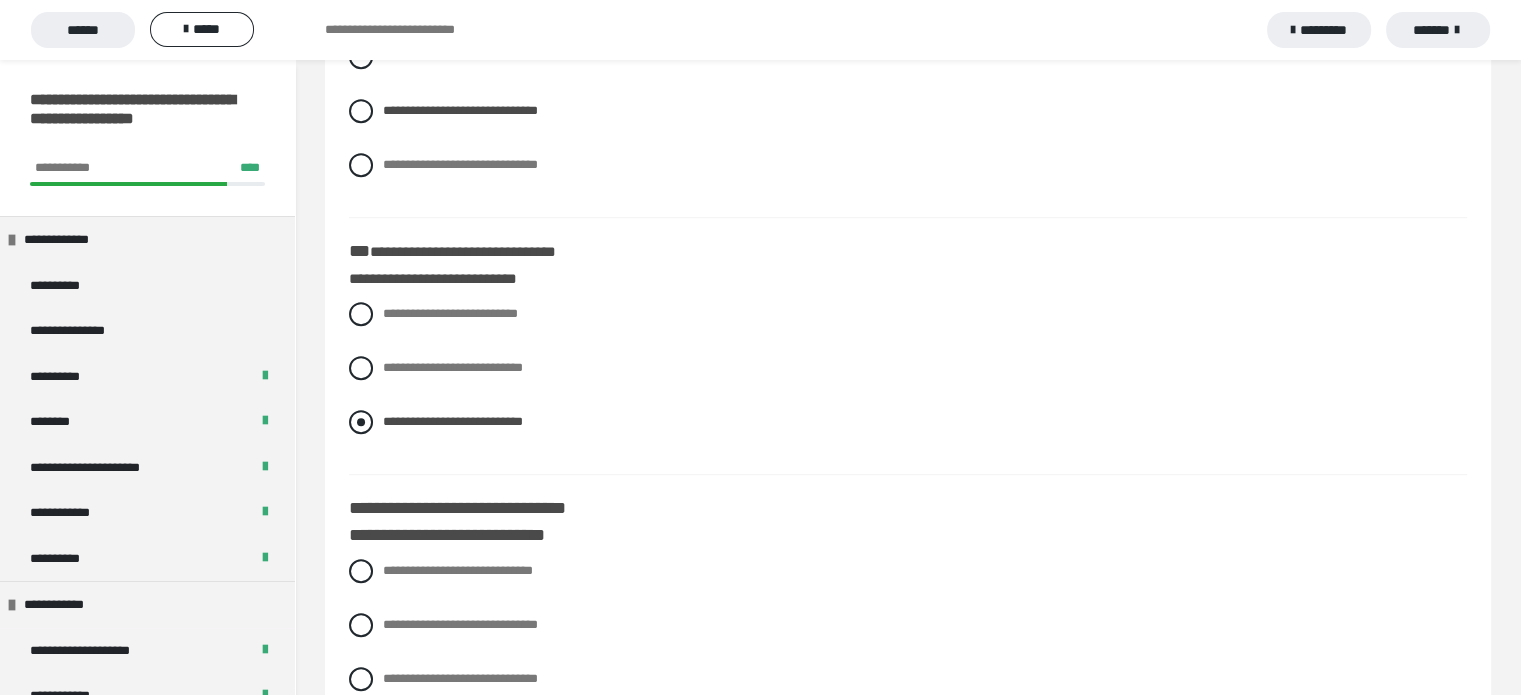 scroll, scrollTop: 1076, scrollLeft: 0, axis: vertical 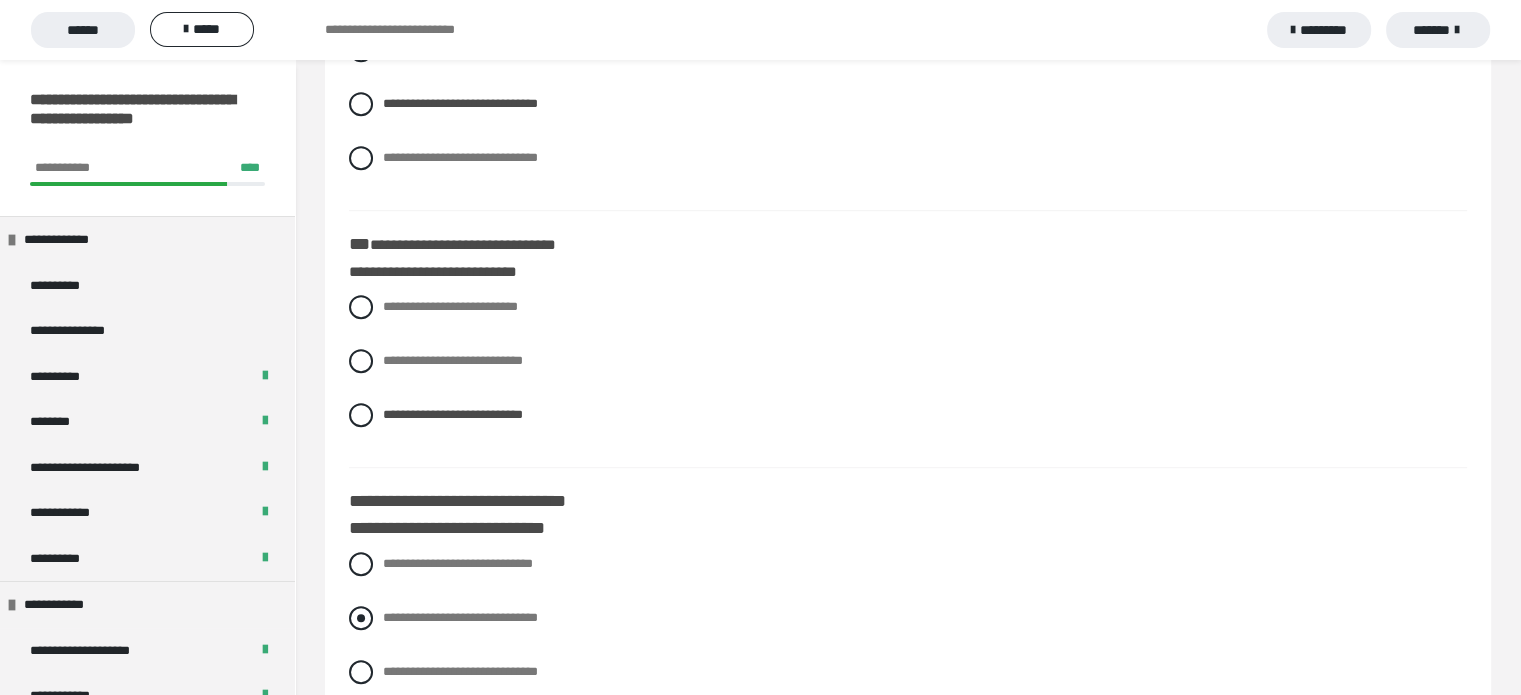click on "**********" at bounding box center (460, 617) 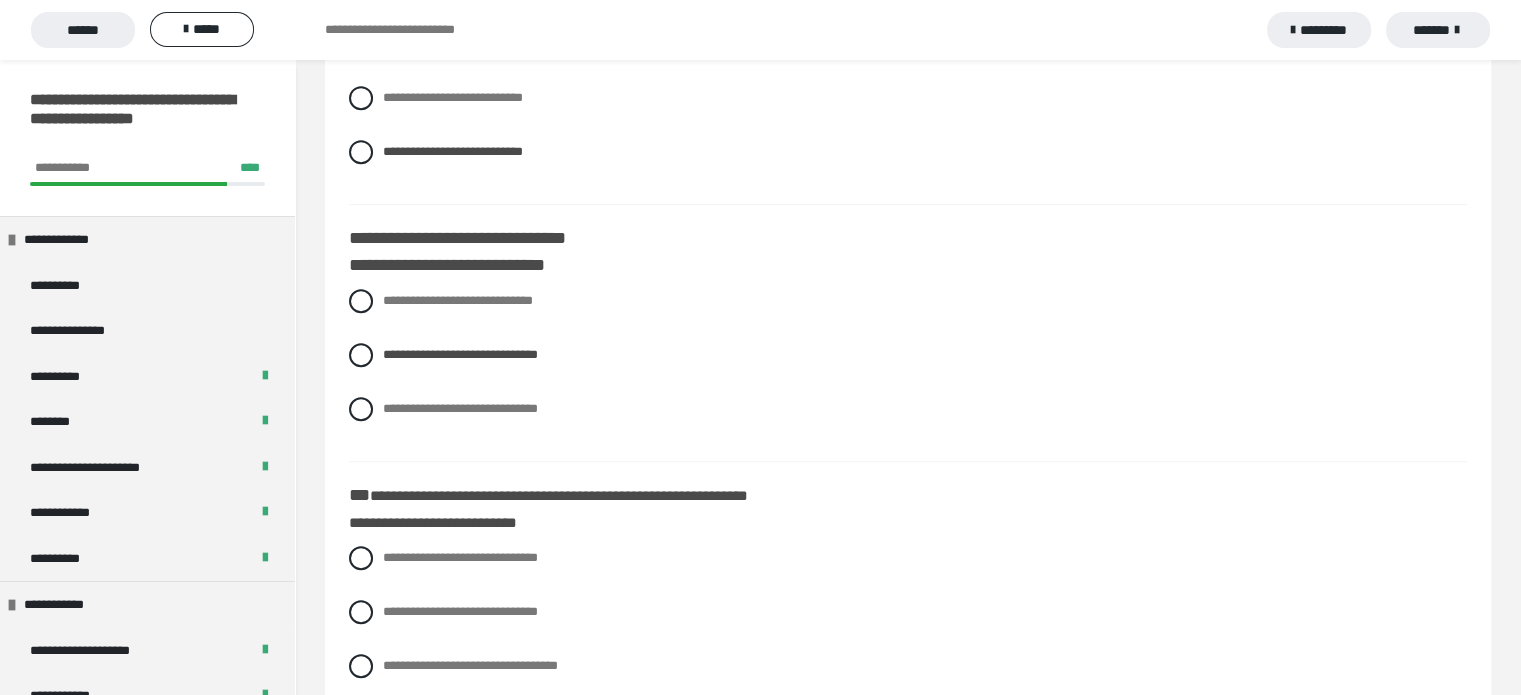 scroll, scrollTop: 1376, scrollLeft: 0, axis: vertical 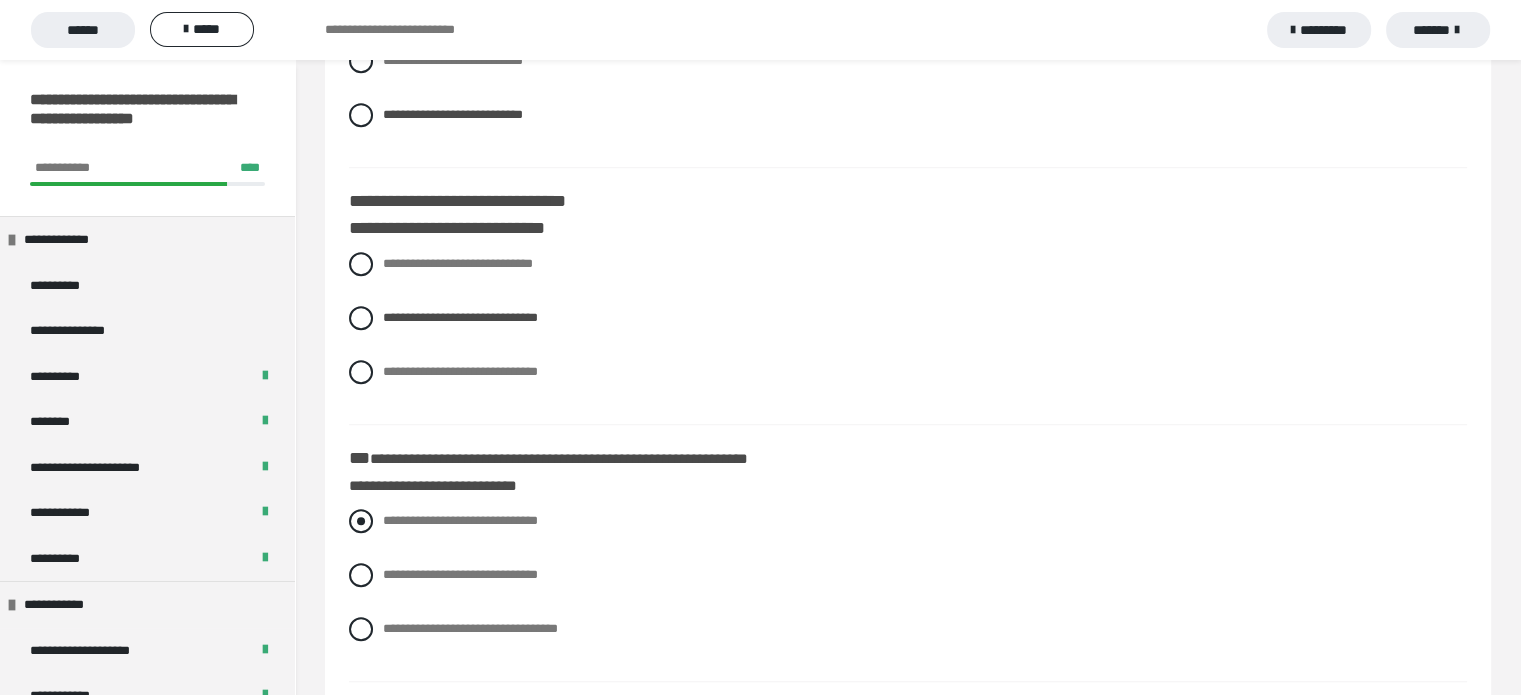 click on "**********" at bounding box center [460, 520] 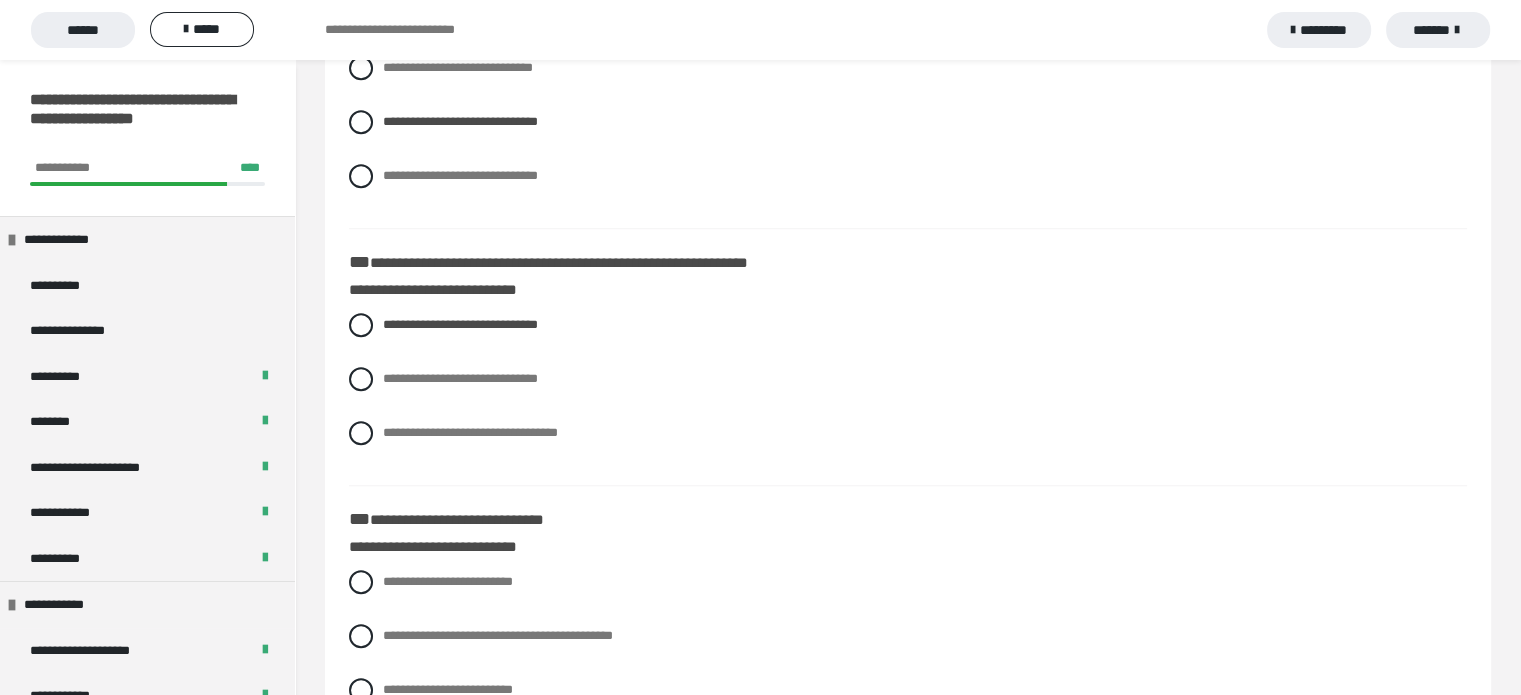 scroll, scrollTop: 1576, scrollLeft: 0, axis: vertical 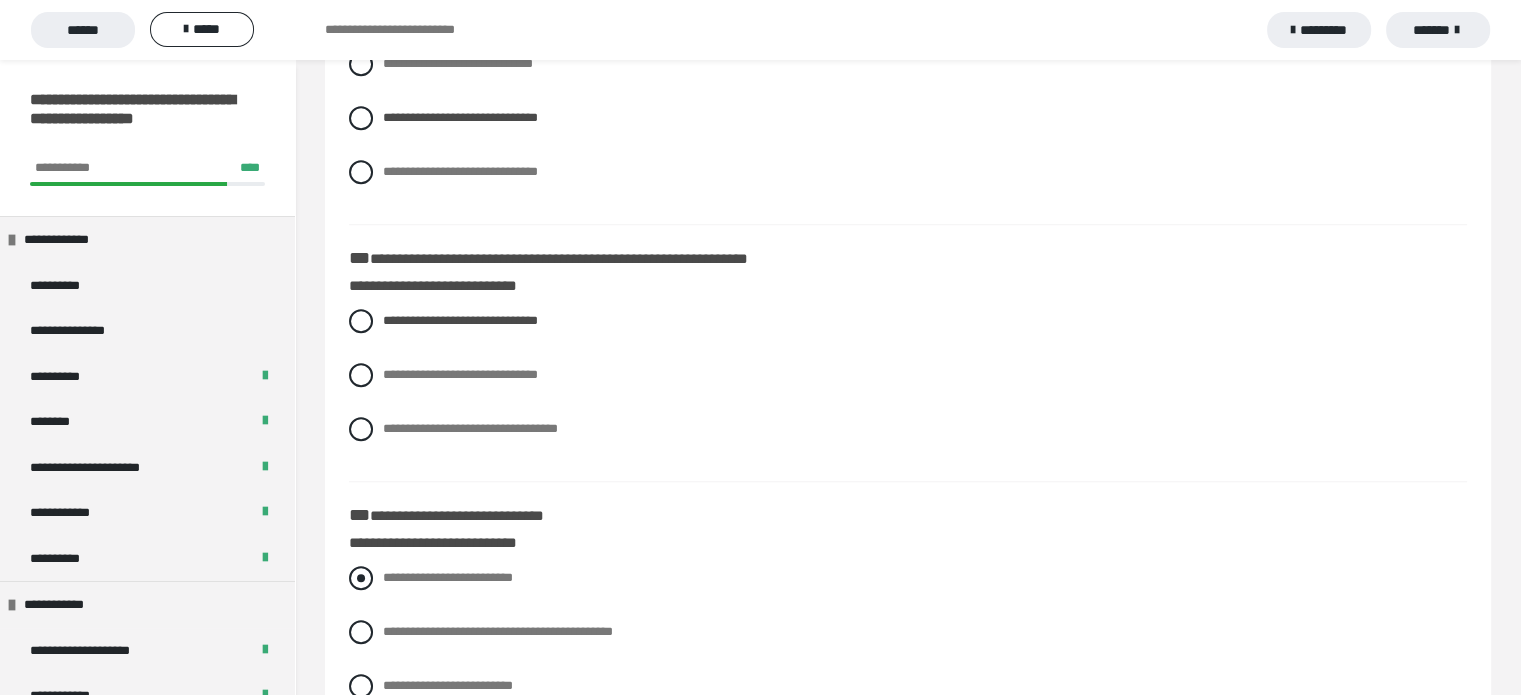 click on "**********" at bounding box center (448, 577) 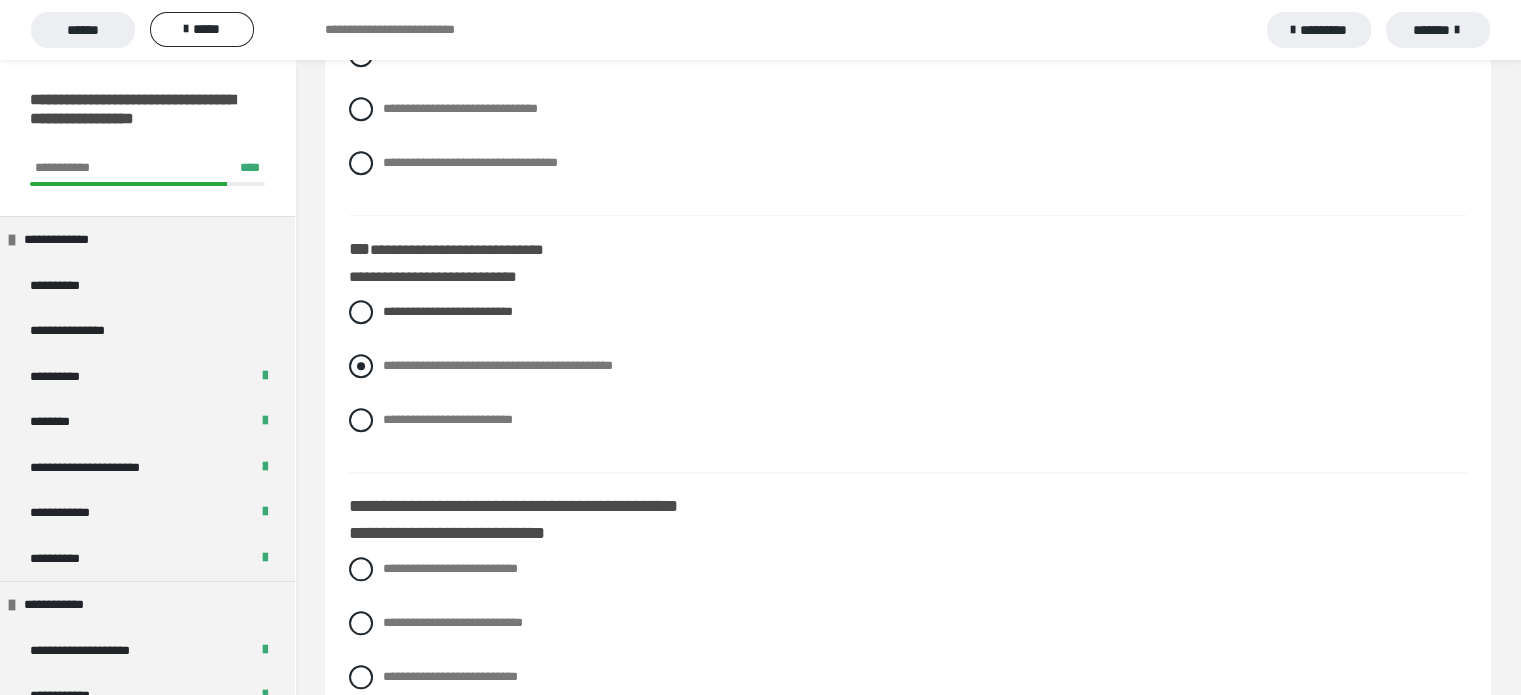 scroll, scrollTop: 1876, scrollLeft: 0, axis: vertical 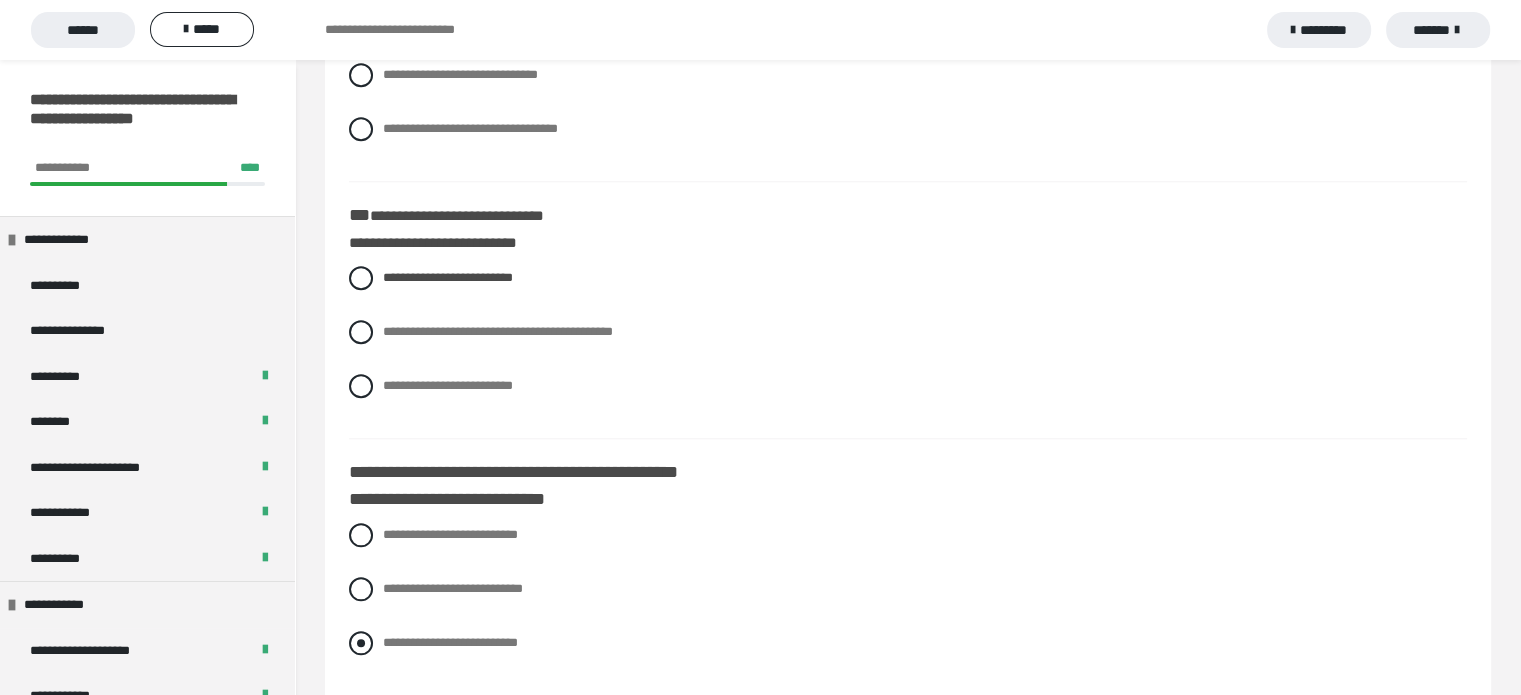 click on "**********" at bounding box center (450, 642) 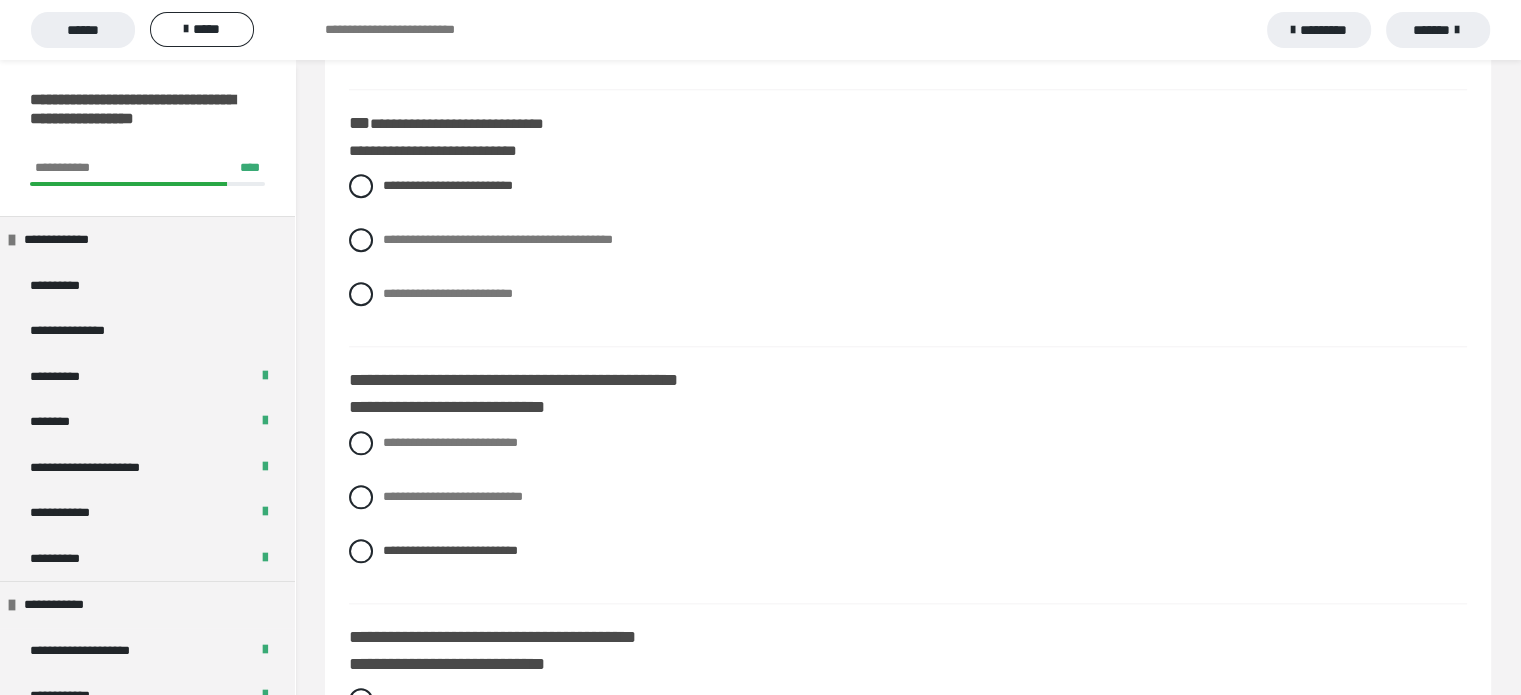 scroll, scrollTop: 2076, scrollLeft: 0, axis: vertical 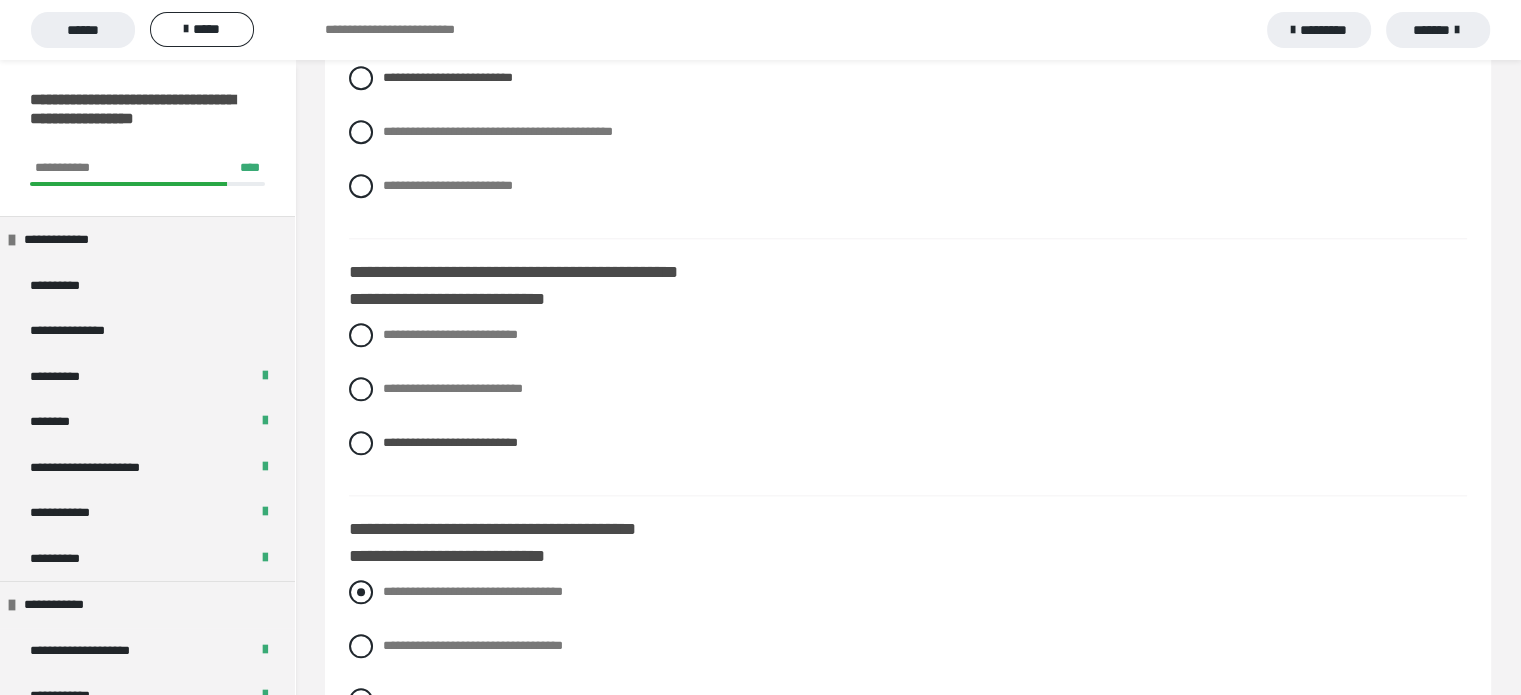 click on "**********" at bounding box center (908, 592) 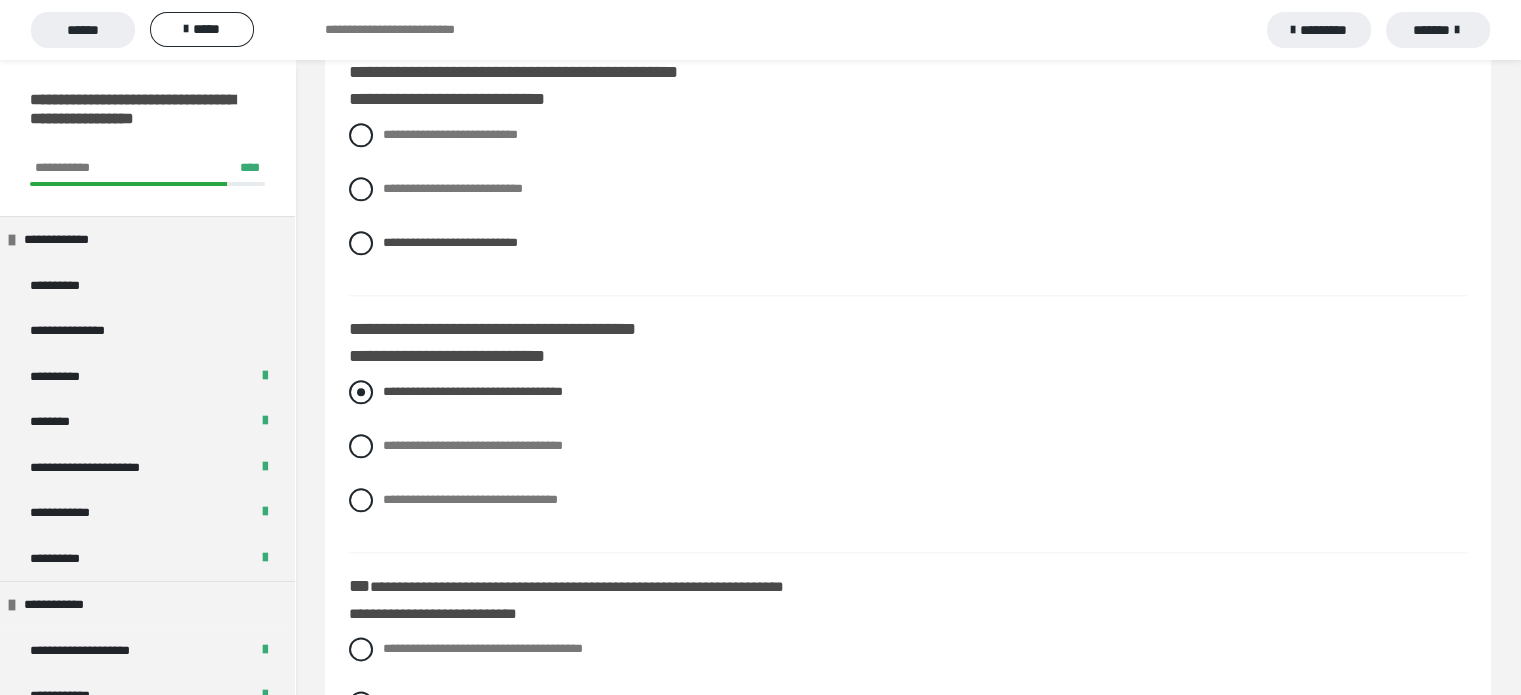 scroll, scrollTop: 2476, scrollLeft: 0, axis: vertical 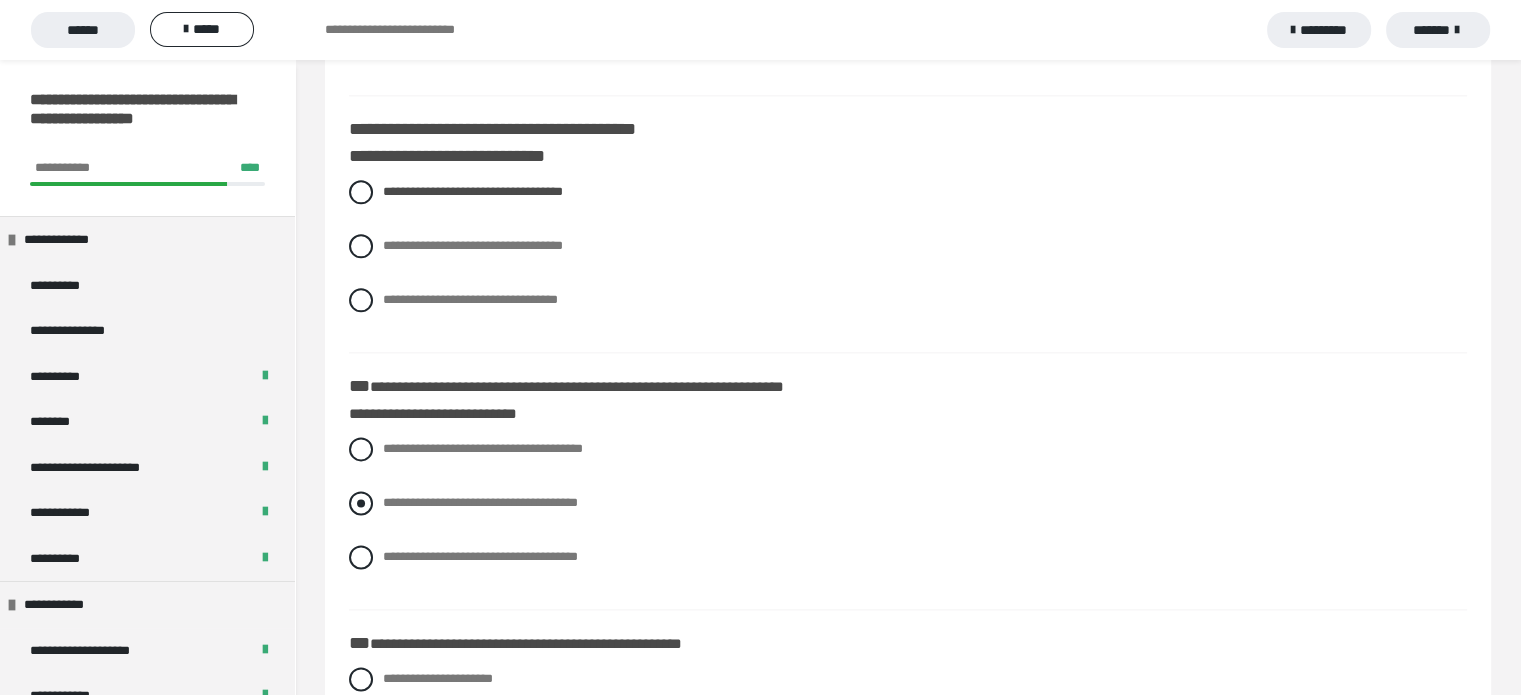 click on "**********" at bounding box center [480, 502] 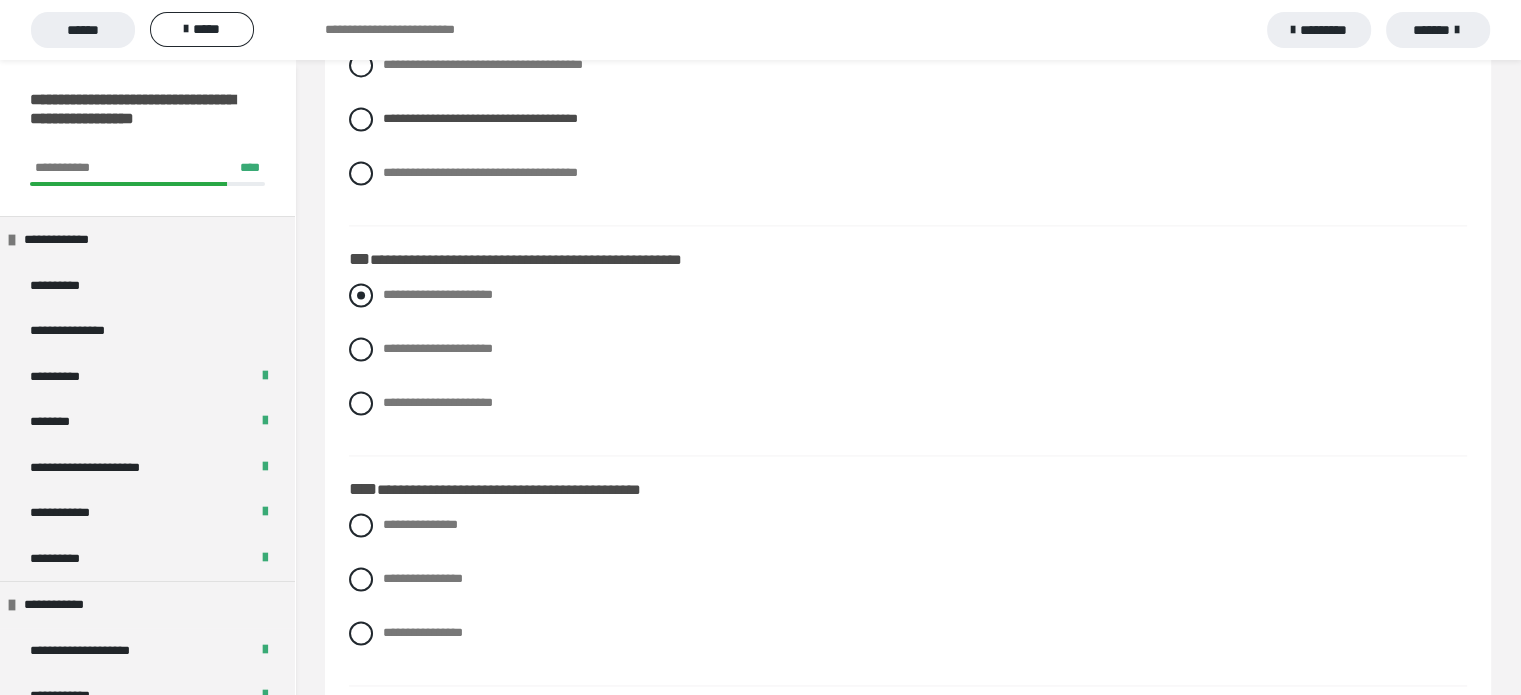 scroll, scrollTop: 2876, scrollLeft: 0, axis: vertical 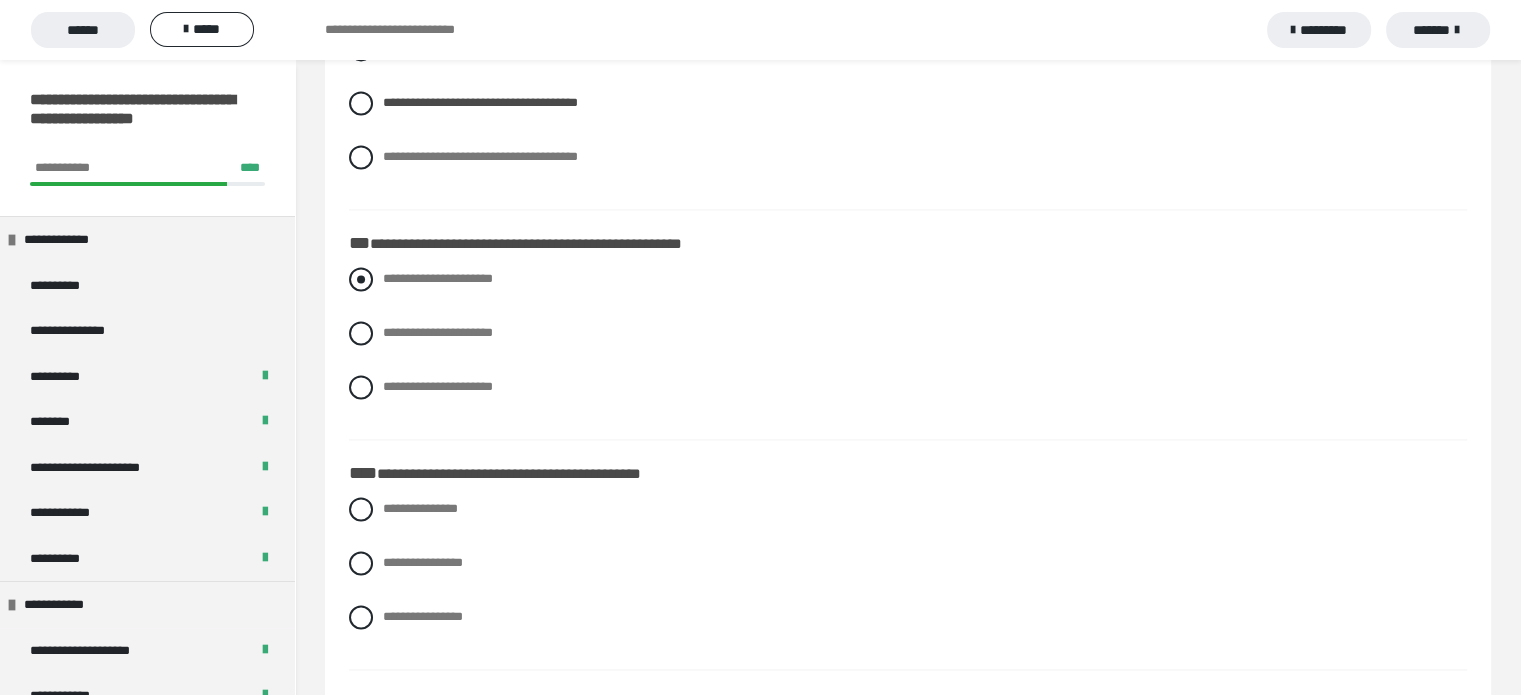click on "**********" at bounding box center (438, 278) 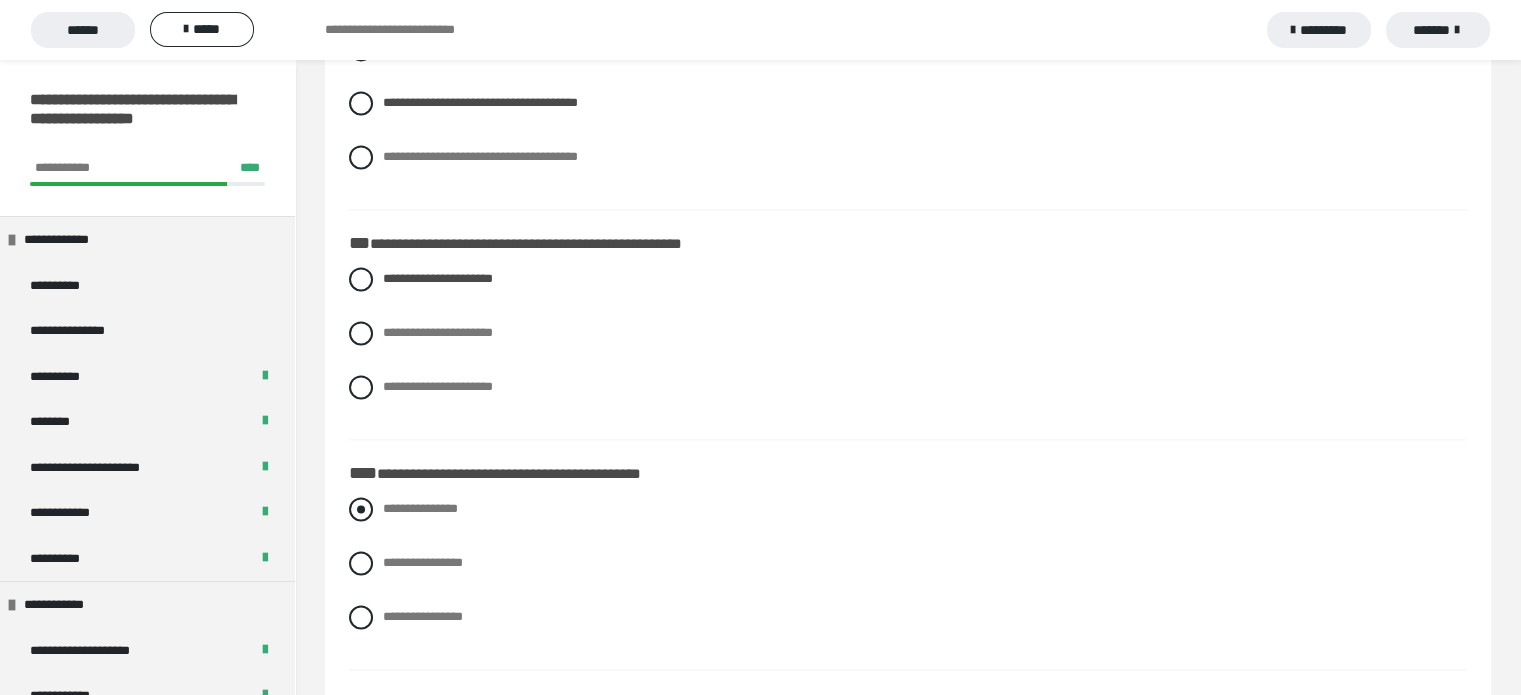 click on "**********" at bounding box center (420, 508) 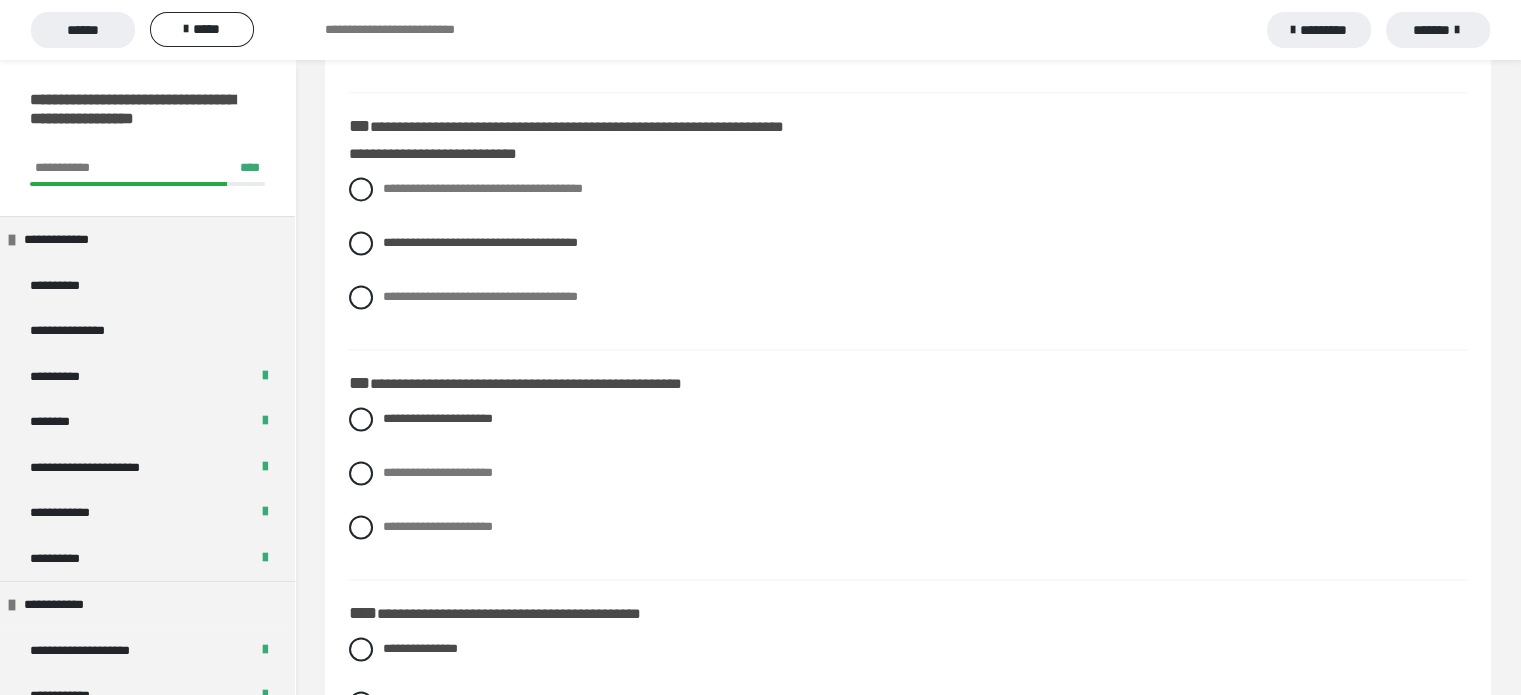 scroll, scrollTop: 2900, scrollLeft: 0, axis: vertical 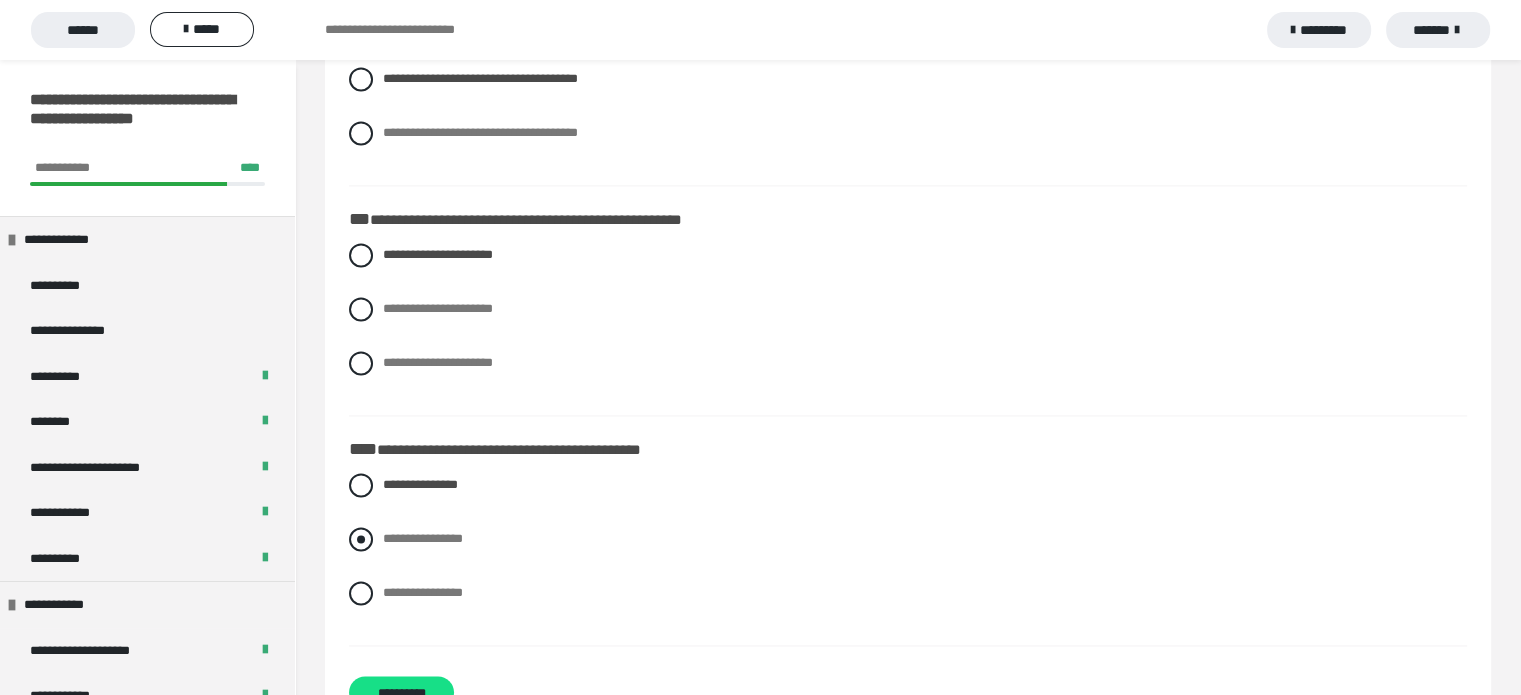 click at bounding box center [361, 539] 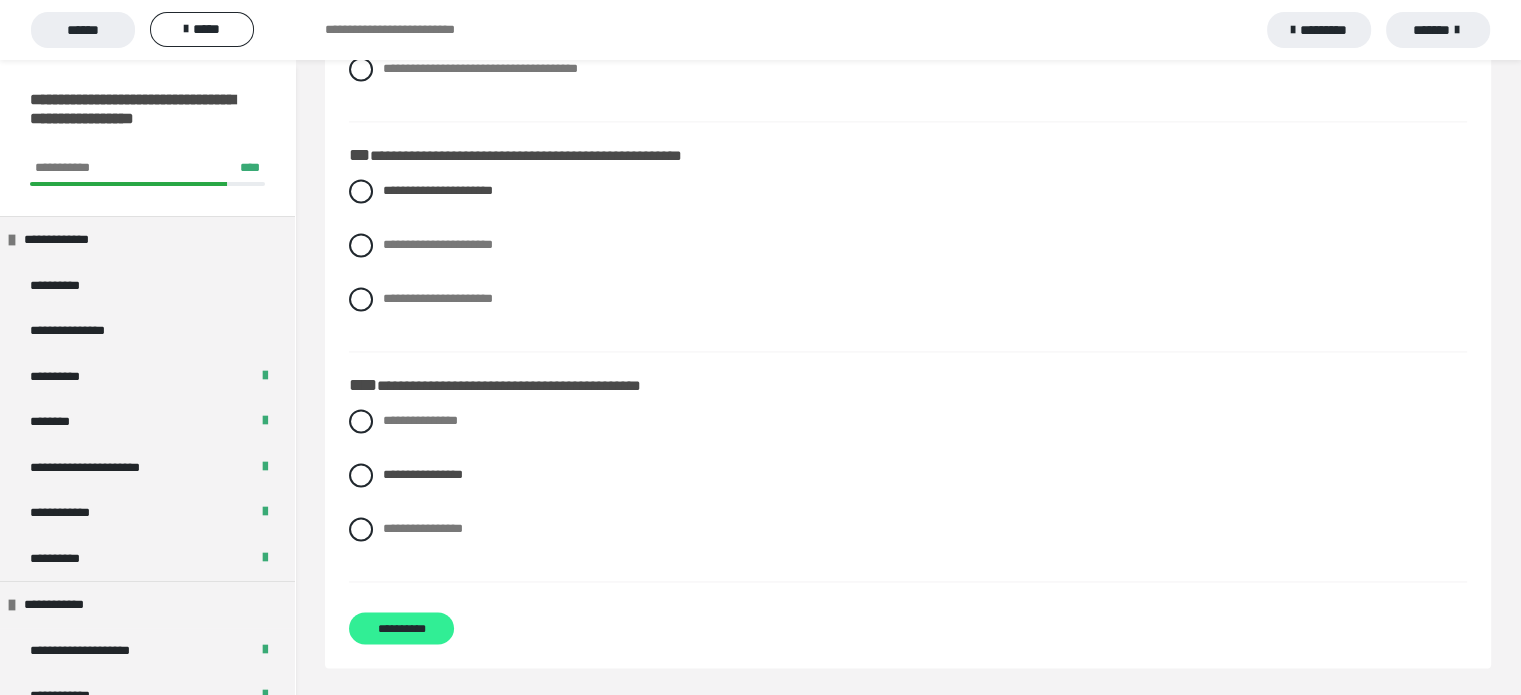 scroll, scrollTop: 2965, scrollLeft: 0, axis: vertical 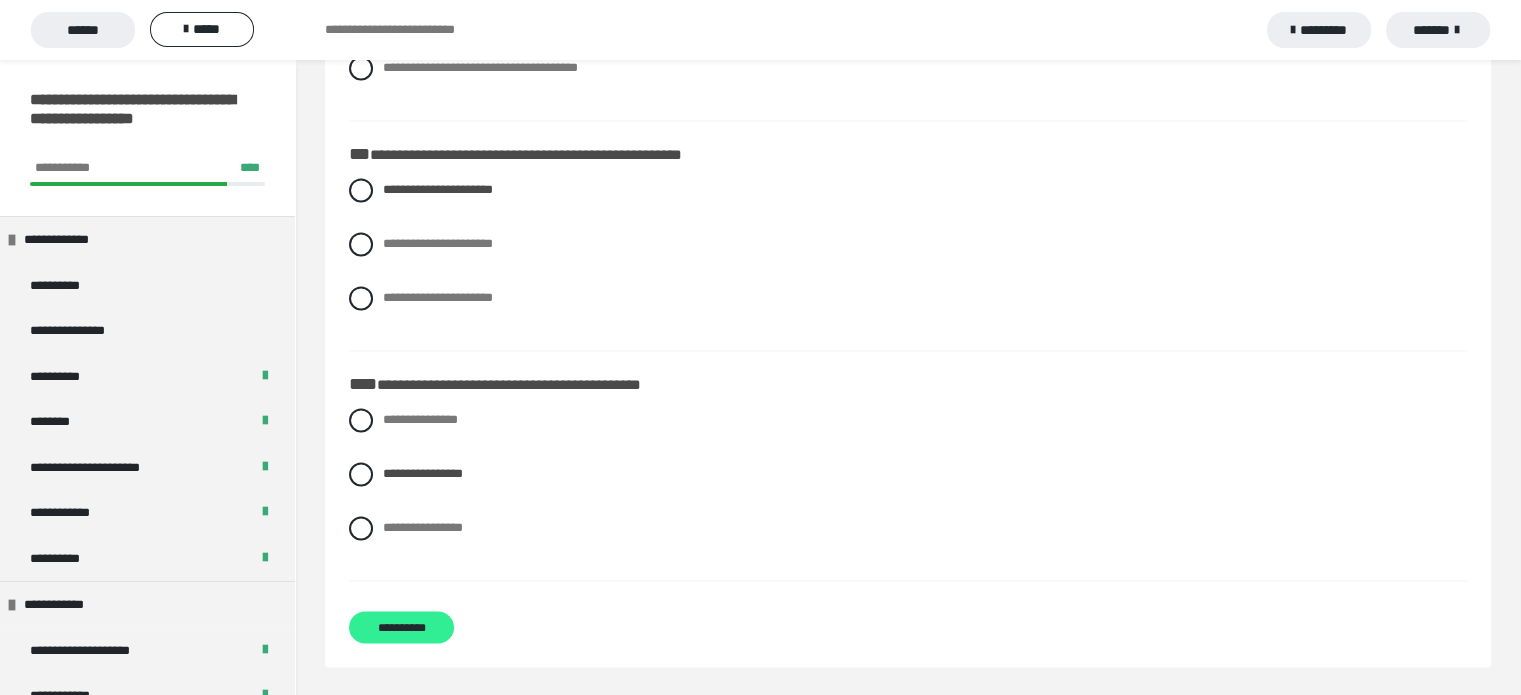 click on "**********" at bounding box center [401, 627] 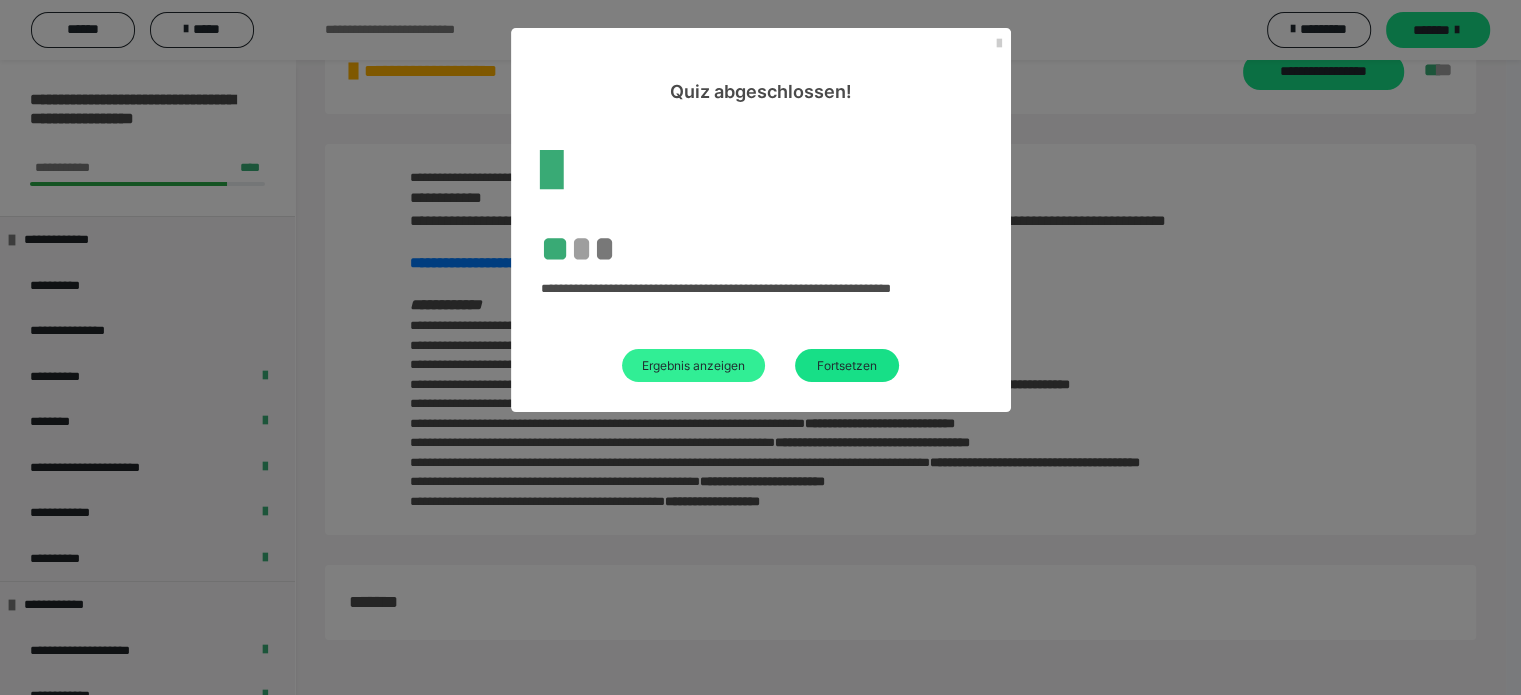 click on "Ergebnis anzeigen" at bounding box center [693, 365] 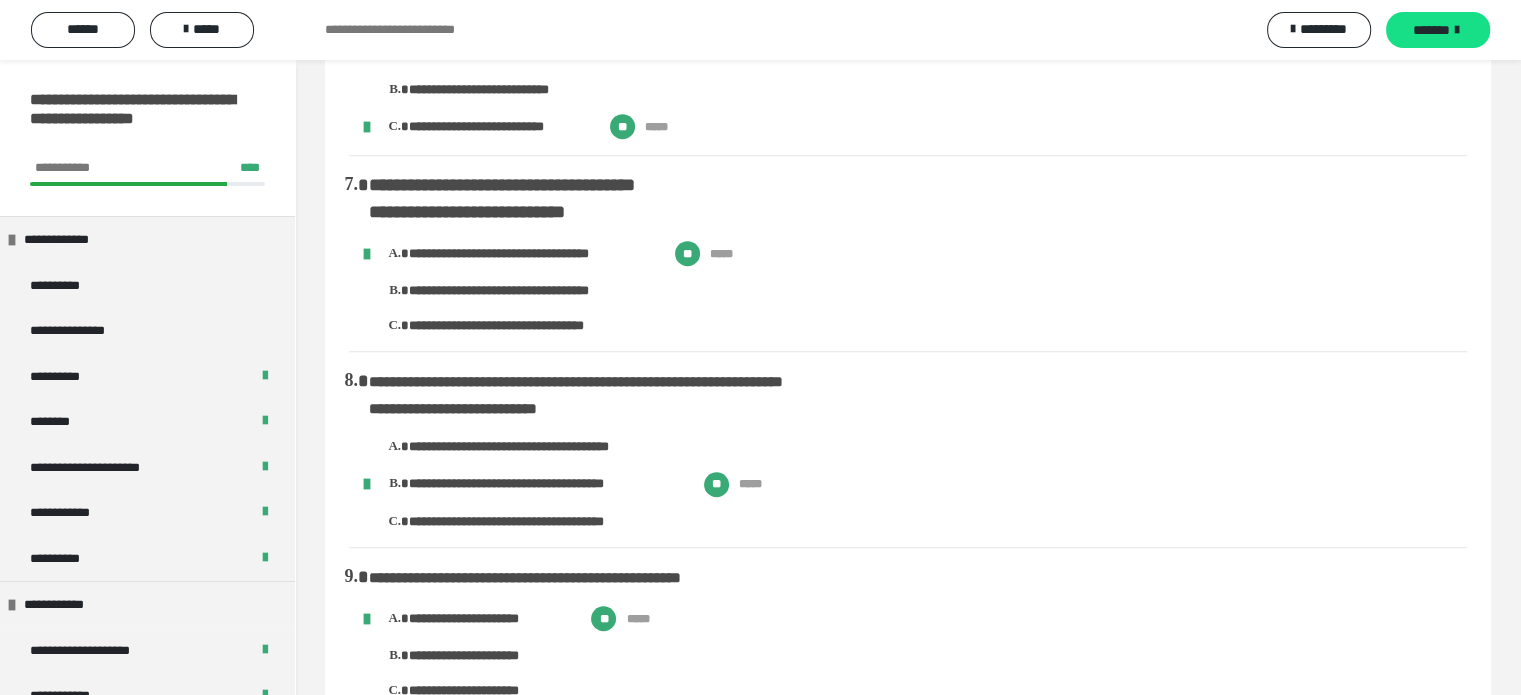 scroll, scrollTop: 1100, scrollLeft: 0, axis: vertical 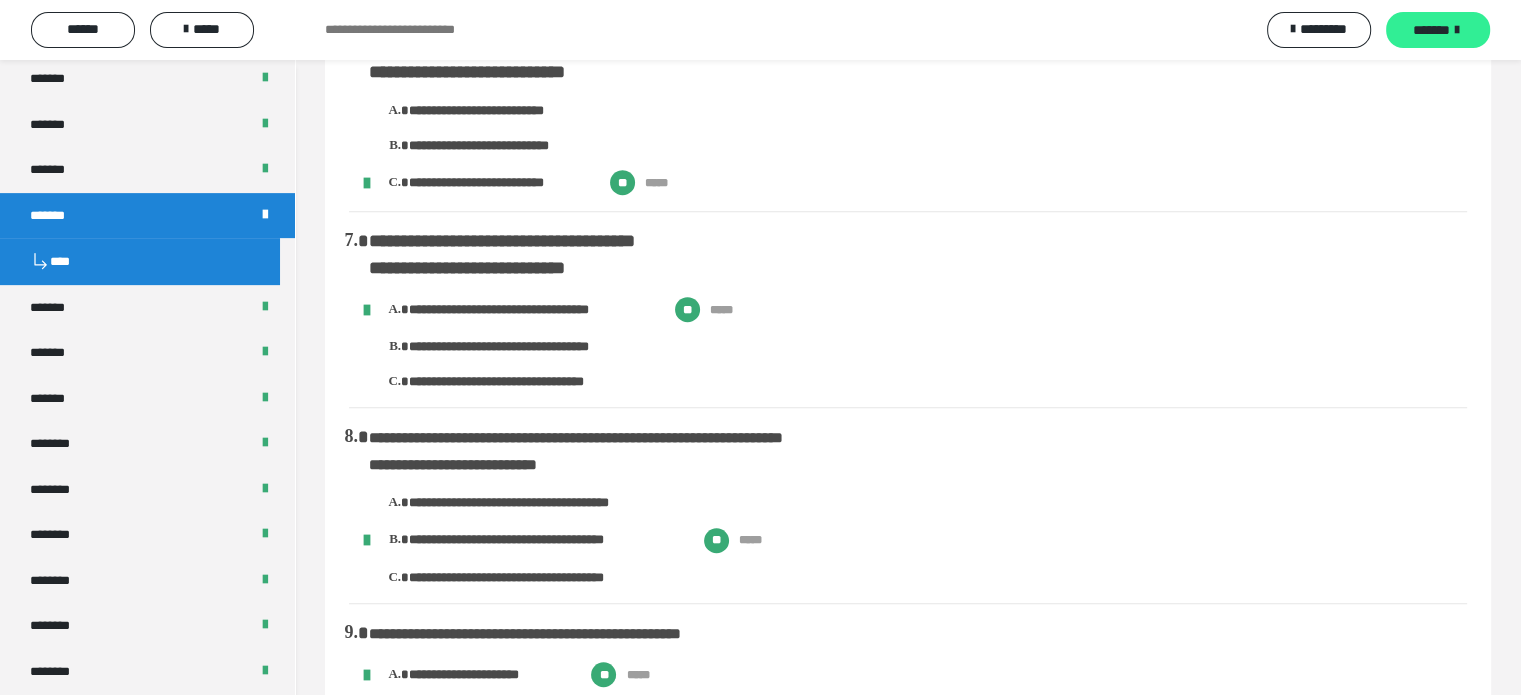 click on "*******" at bounding box center [1438, 30] 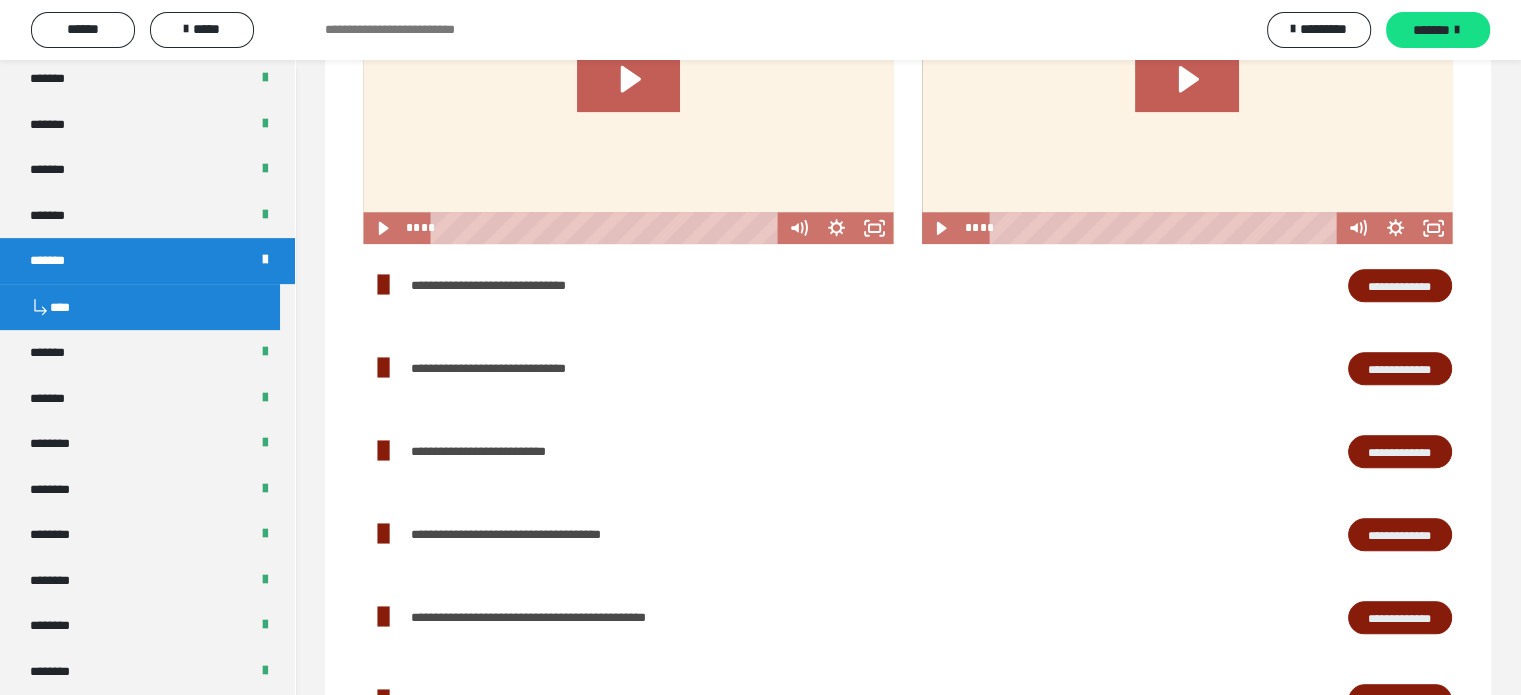 scroll, scrollTop: 2000, scrollLeft: 0, axis: vertical 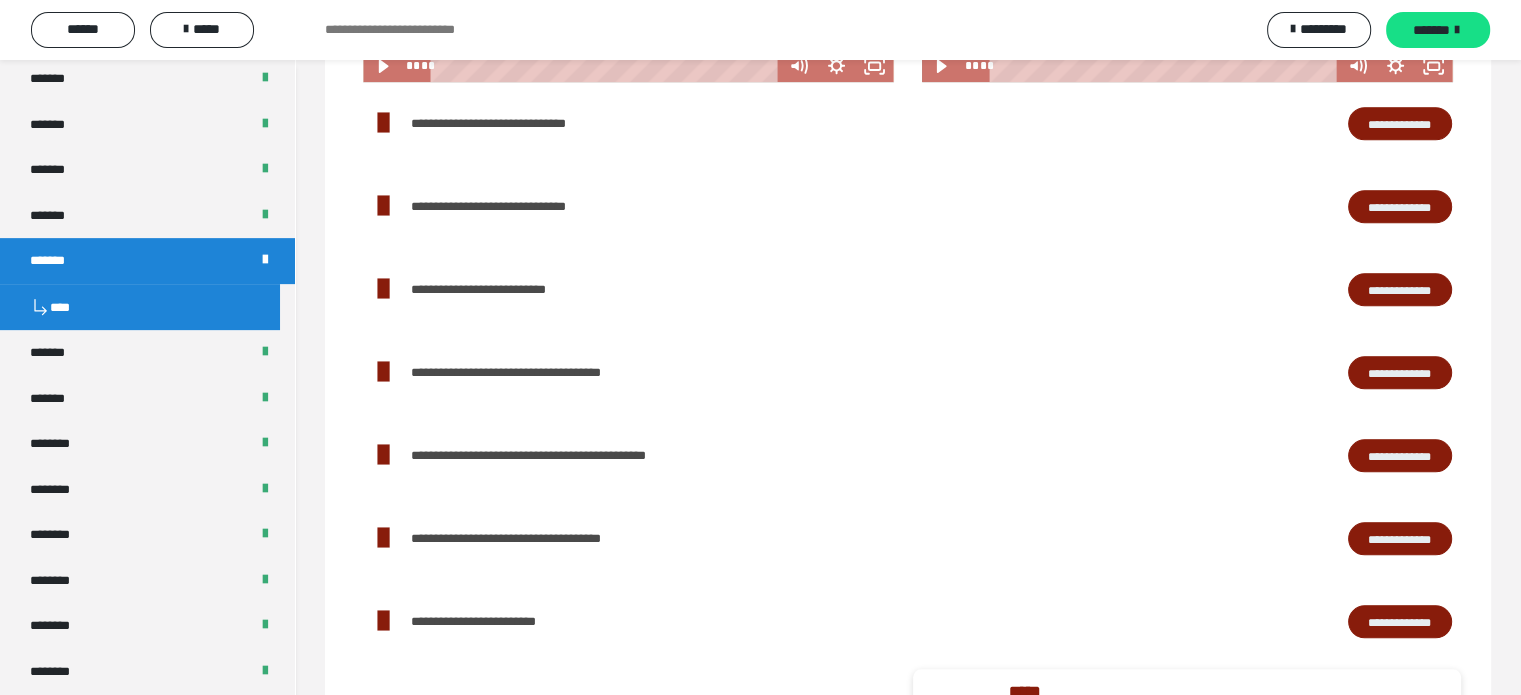 click on "**********" at bounding box center [1400, 456] 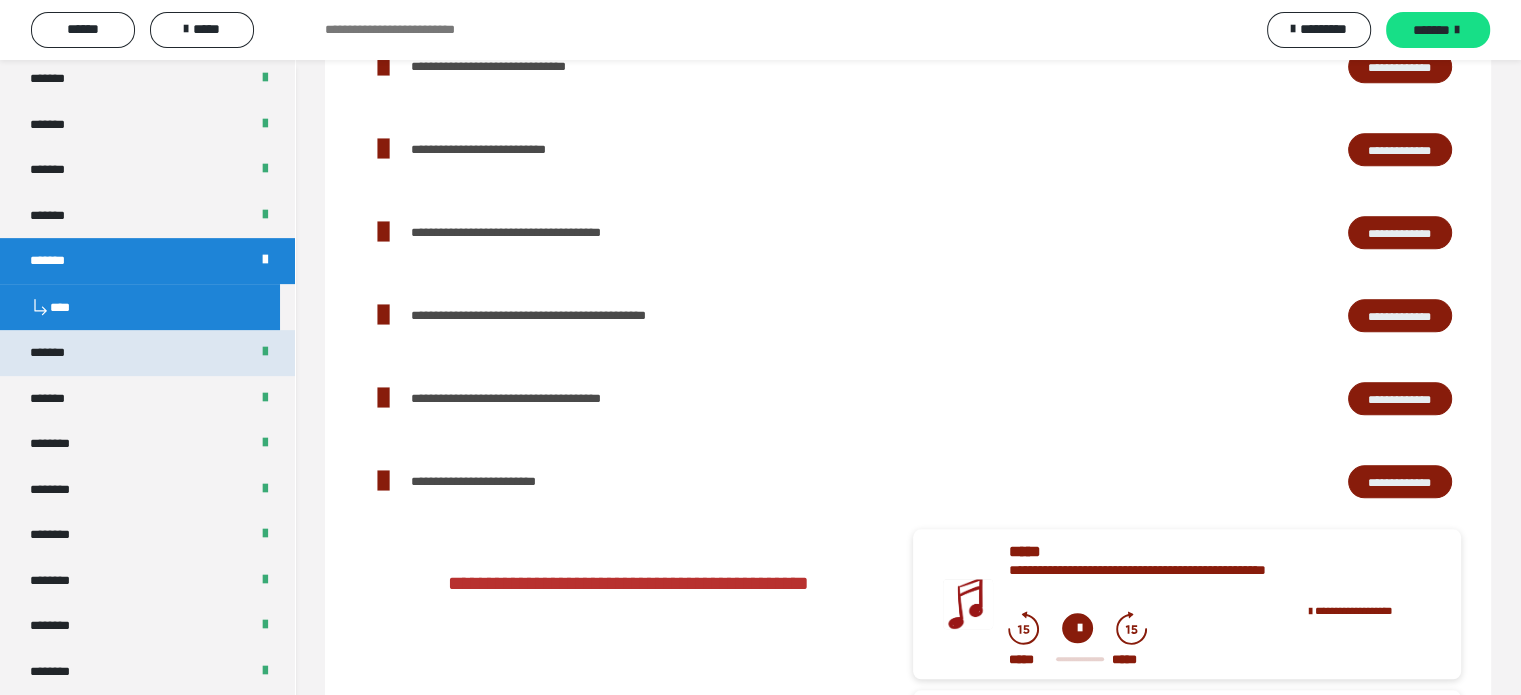 scroll, scrollTop: 2400, scrollLeft: 0, axis: vertical 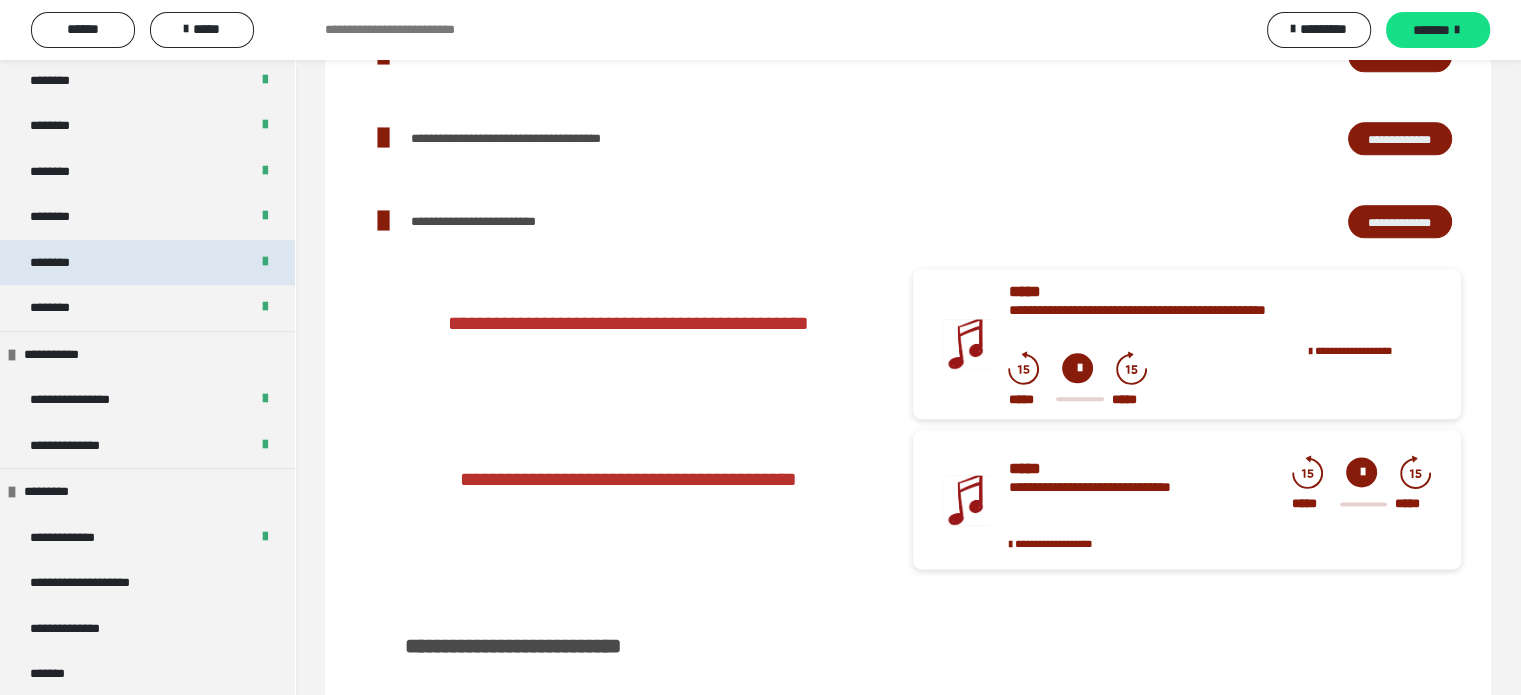click on "********" at bounding box center [147, 263] 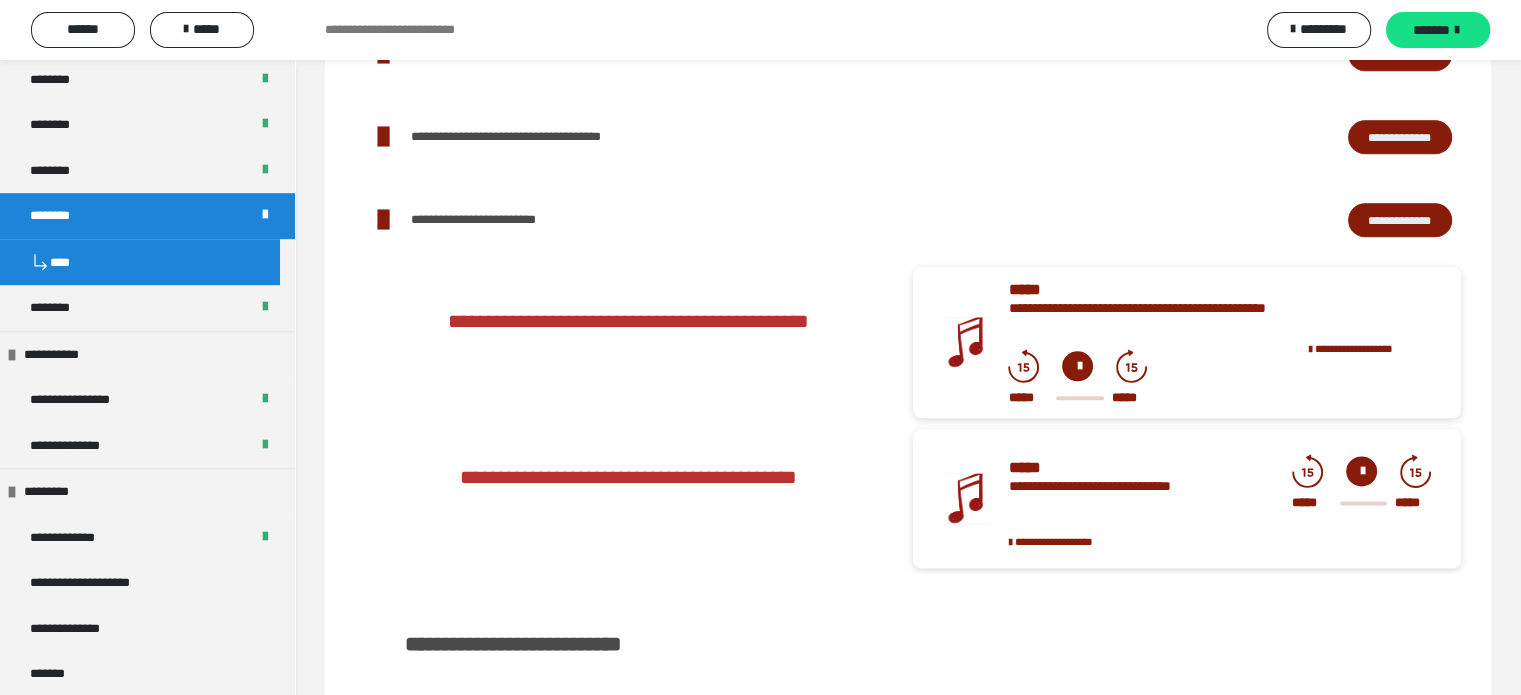 scroll, scrollTop: 2398, scrollLeft: 0, axis: vertical 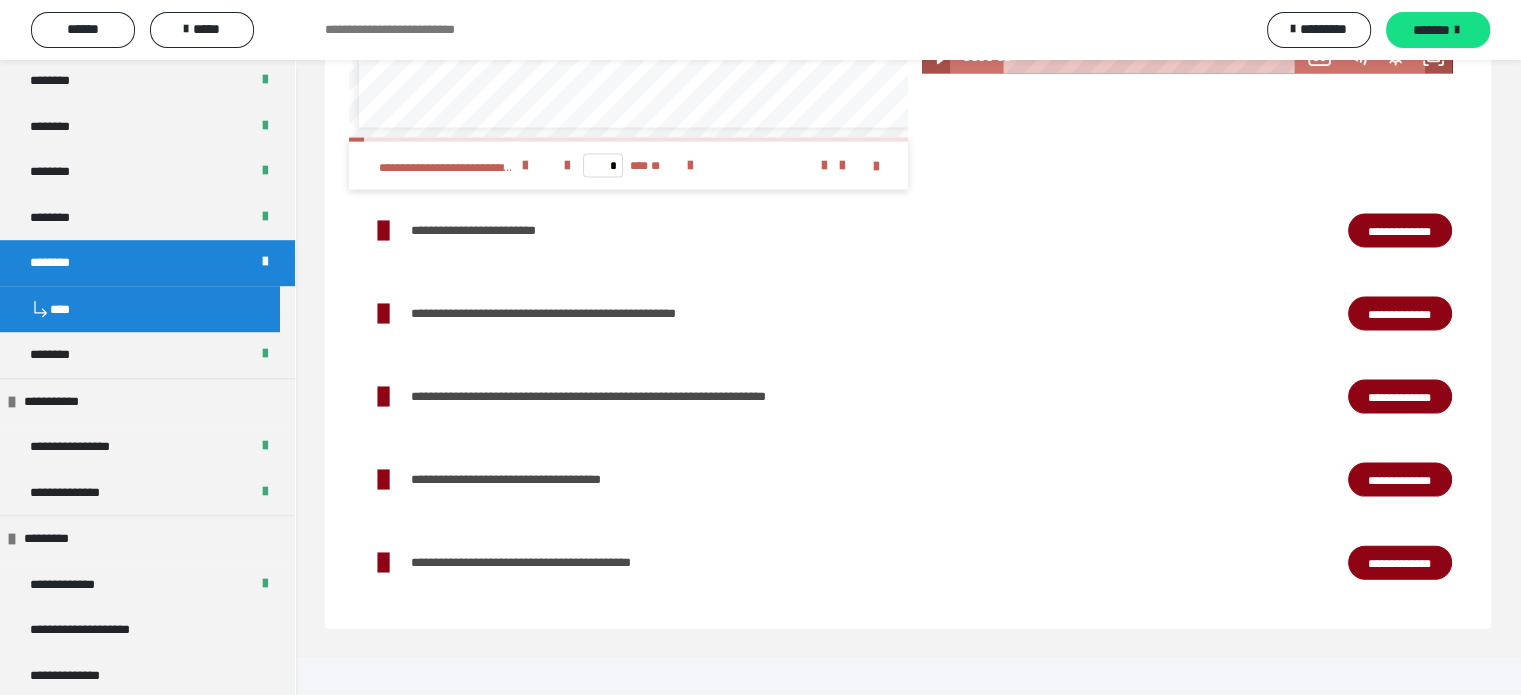 click on "**********" at bounding box center (1400, 480) 